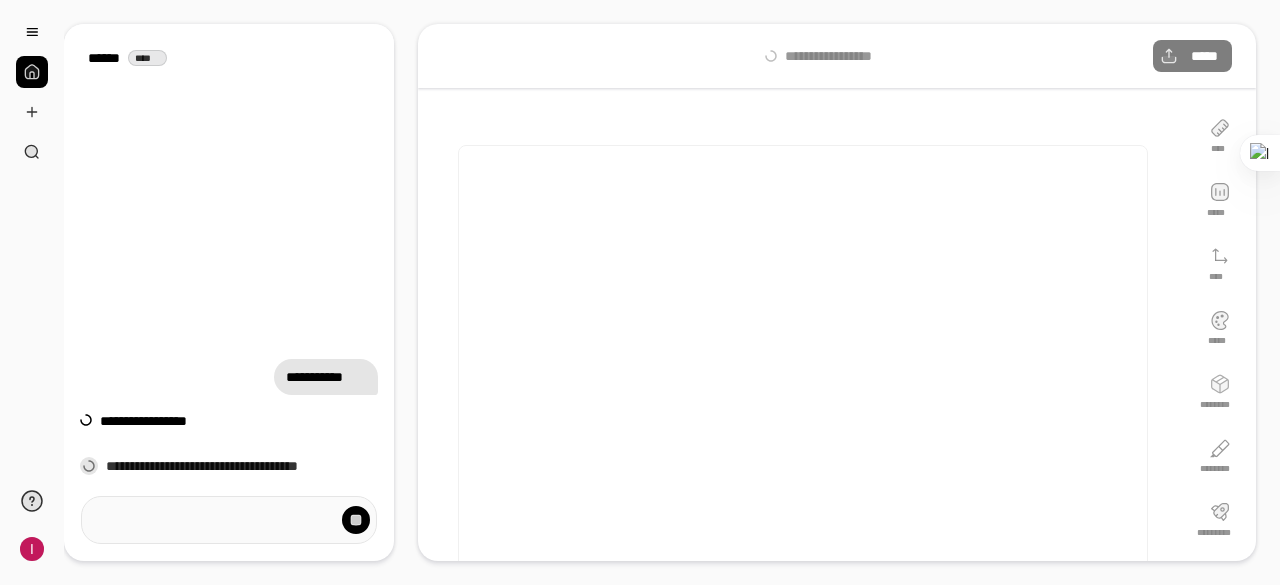 scroll, scrollTop: 0, scrollLeft: 0, axis: both 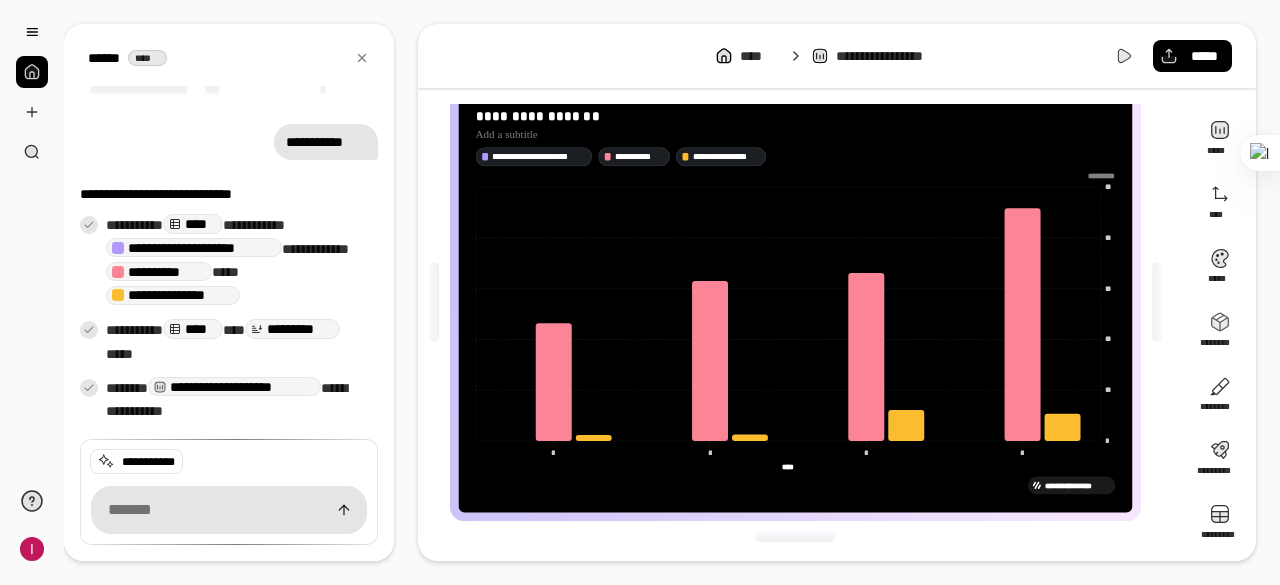 click on "**********" at bounding box center [837, 56] 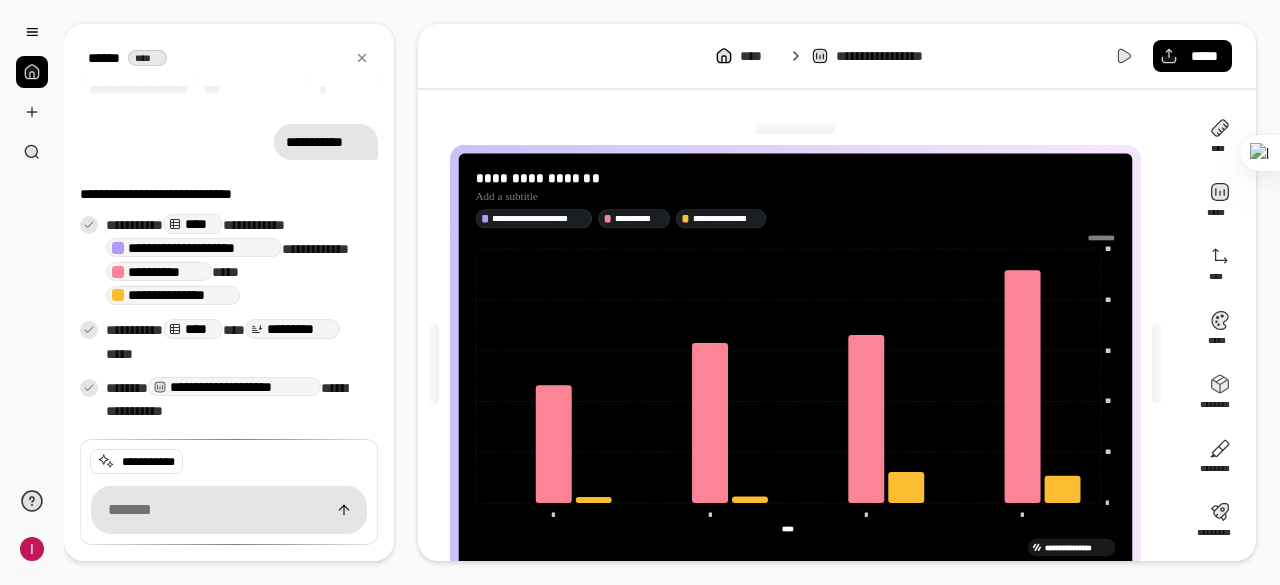 scroll, scrollTop: 62, scrollLeft: 0, axis: vertical 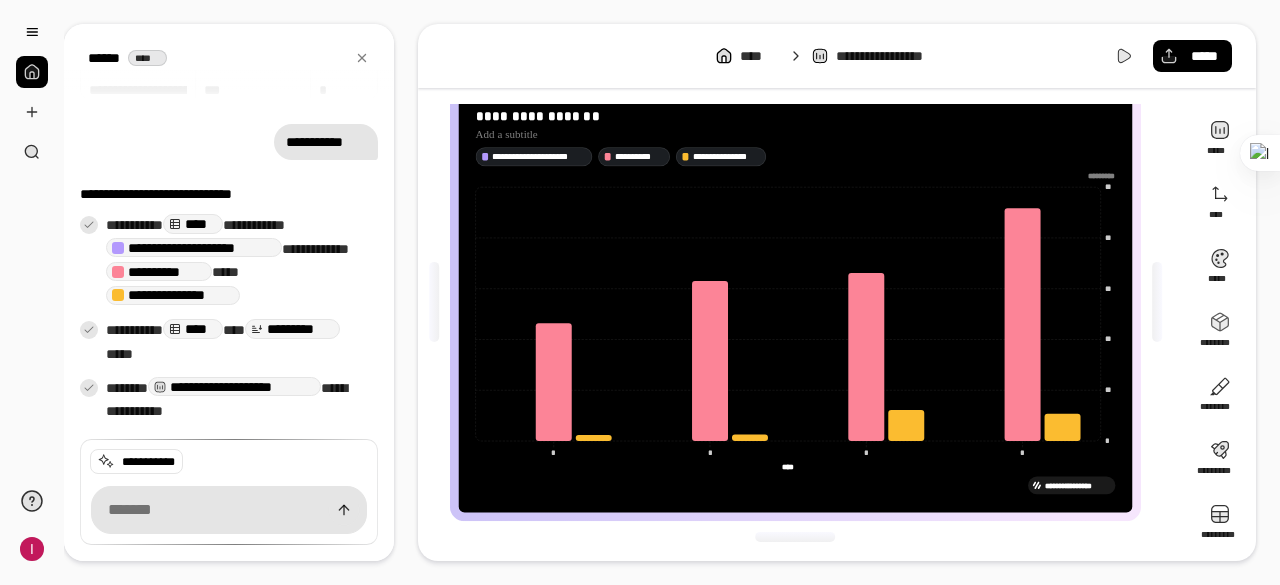 click on "**********" at bounding box center (837, 56) 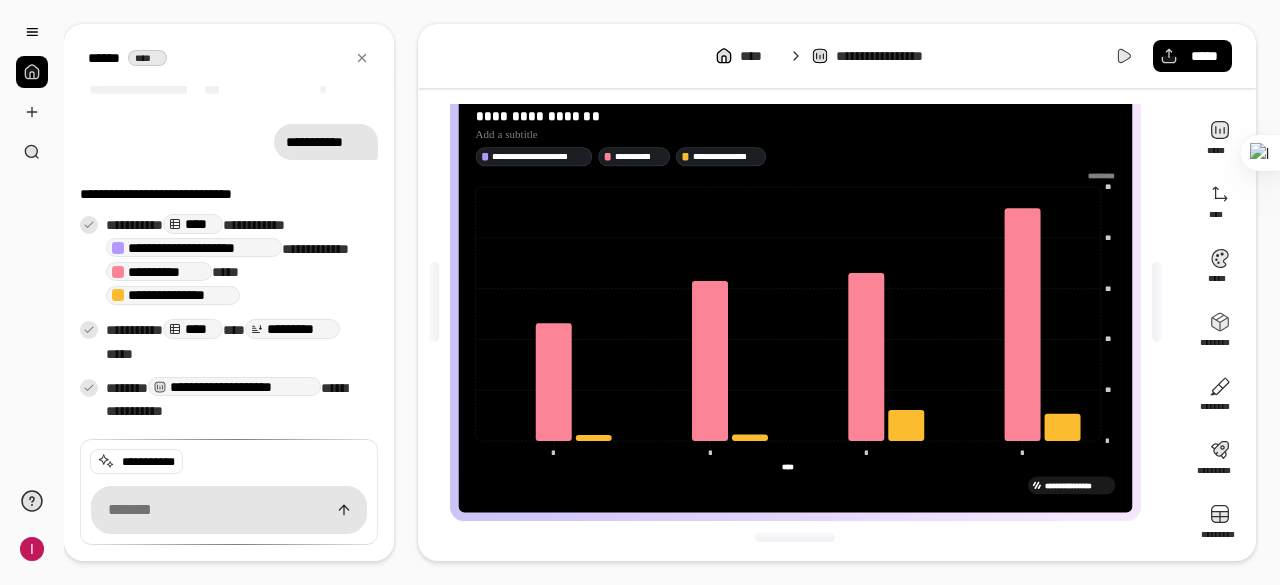 scroll, scrollTop: 165, scrollLeft: 0, axis: vertical 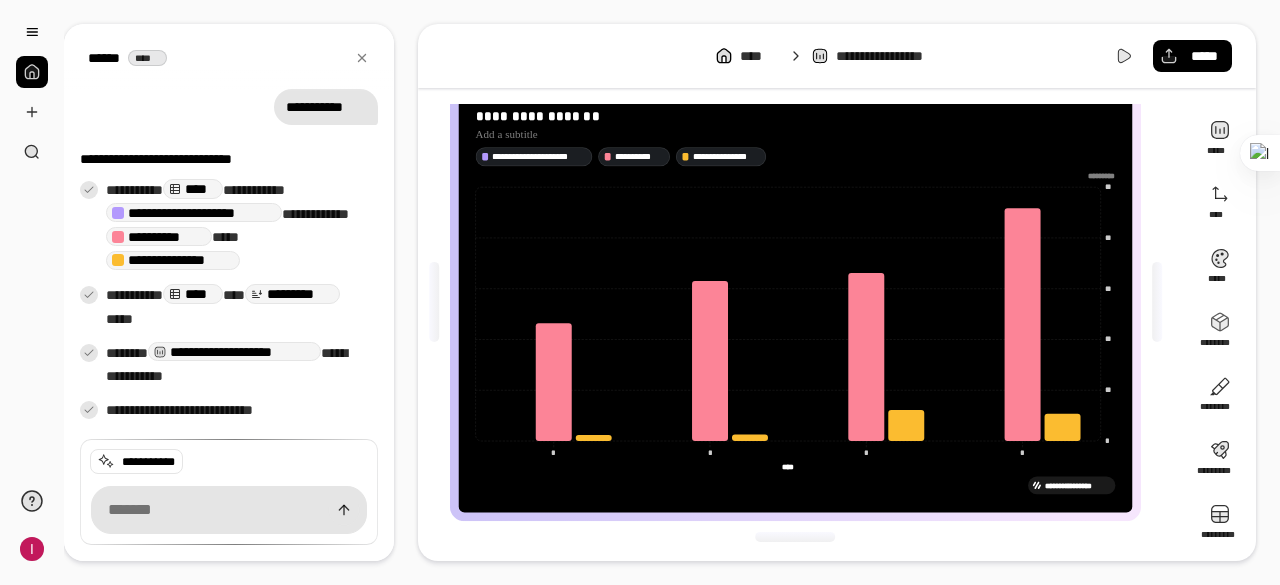 click on "****" at bounding box center [193, 188] 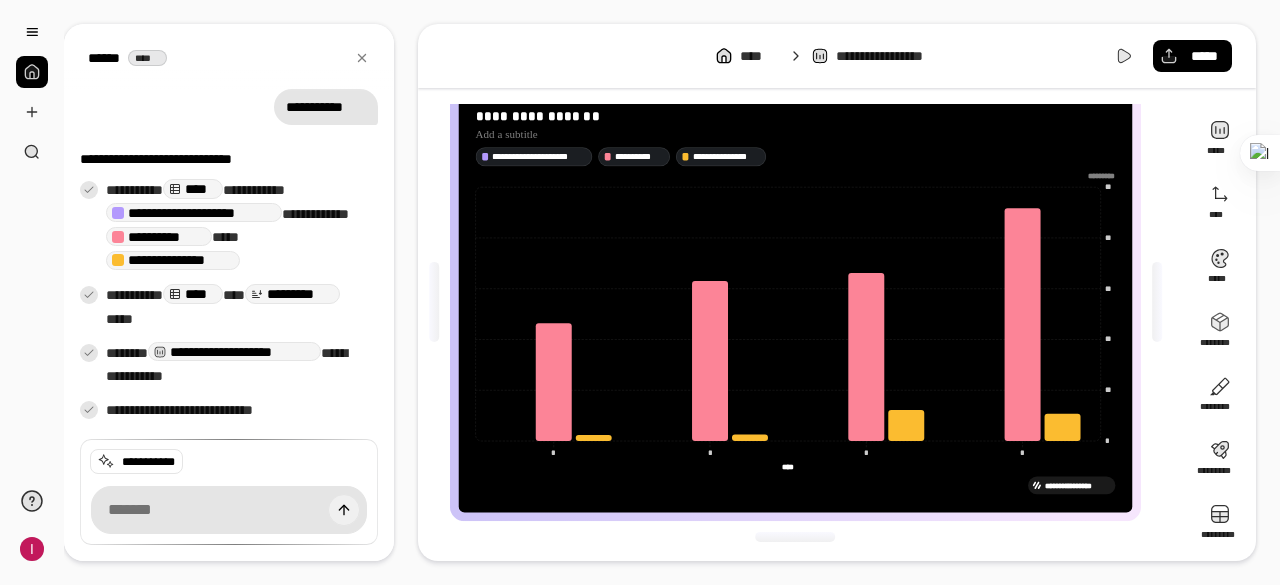 click at bounding box center [344, 510] 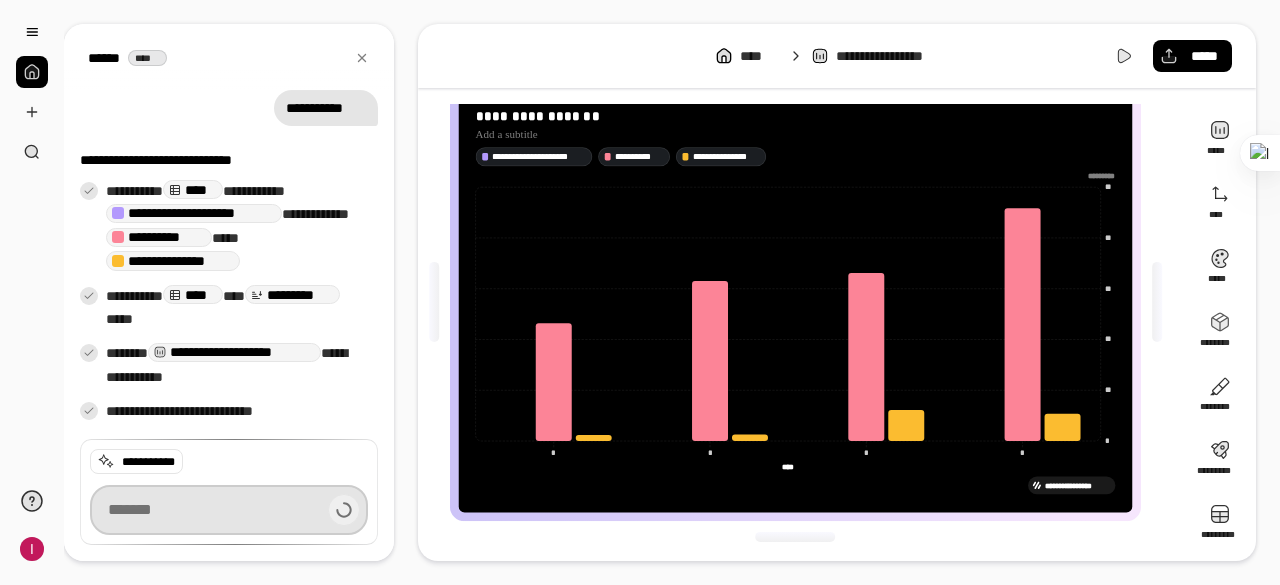 click at bounding box center (229, 510) 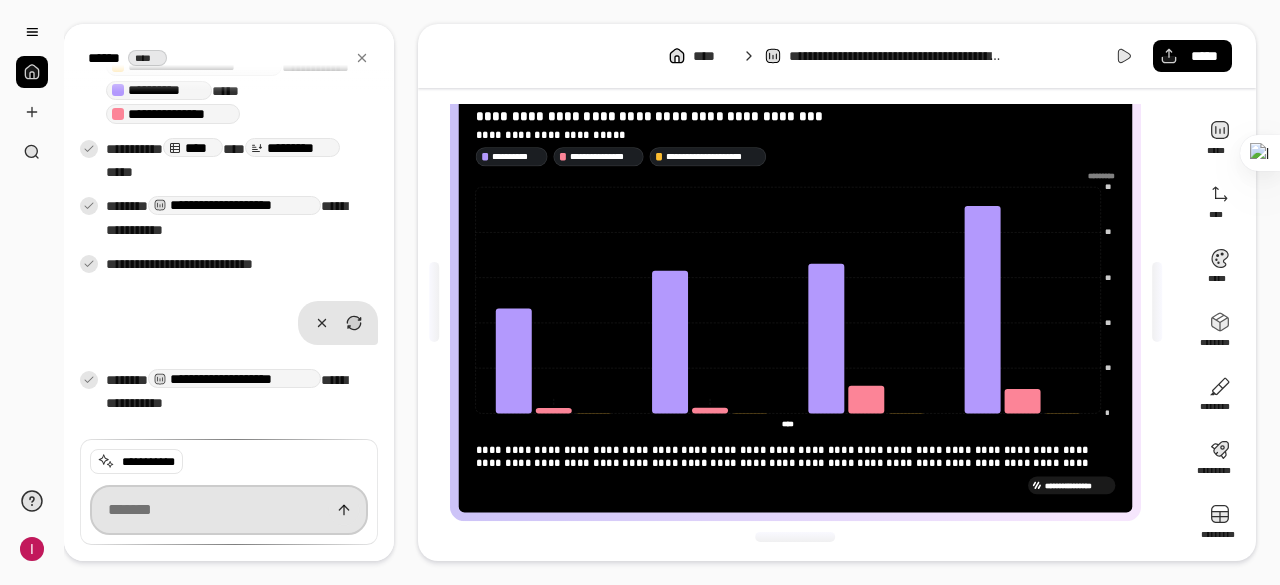 scroll, scrollTop: 368, scrollLeft: 0, axis: vertical 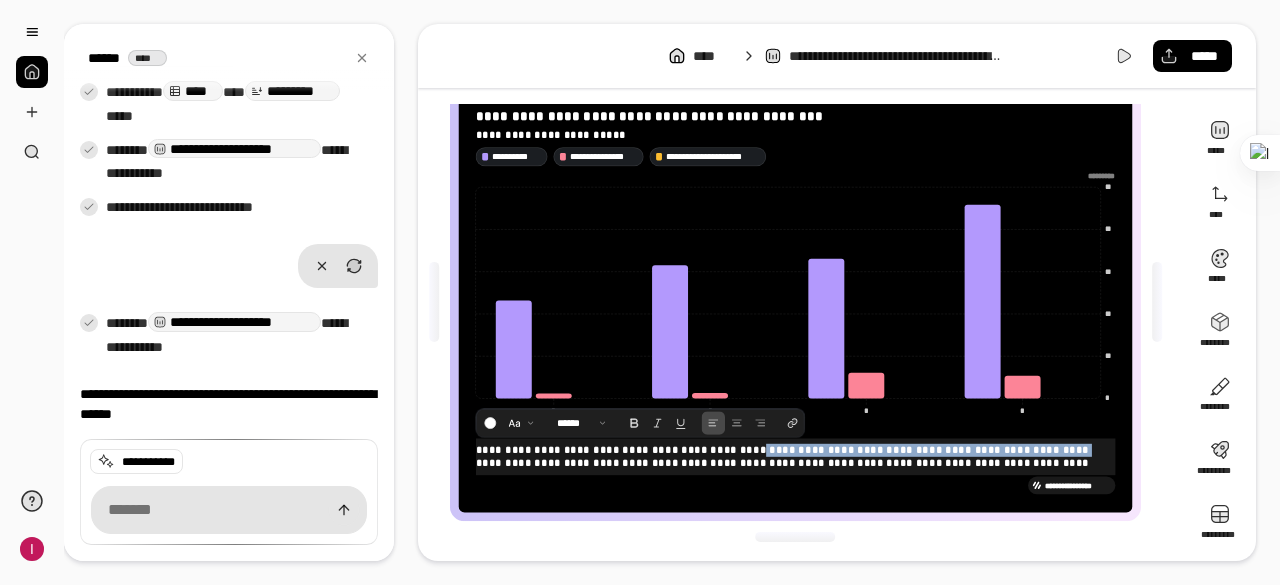 drag, startPoint x: 750, startPoint y: 445, endPoint x: 1052, endPoint y: 448, distance: 302.0149 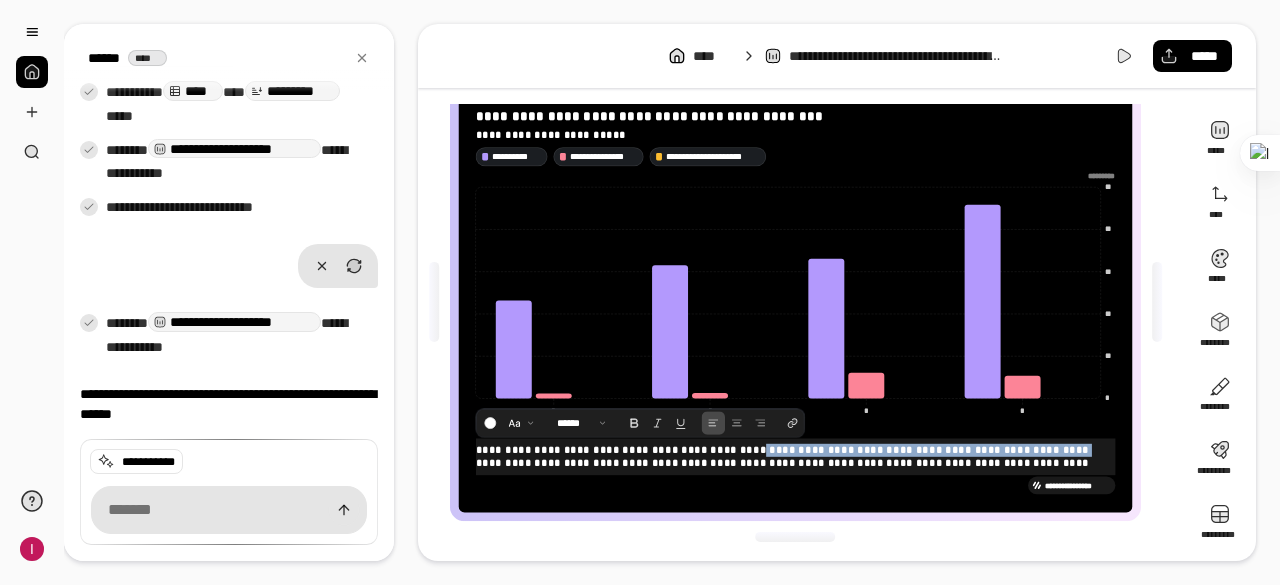 click on "**********" at bounding box center [796, 457] 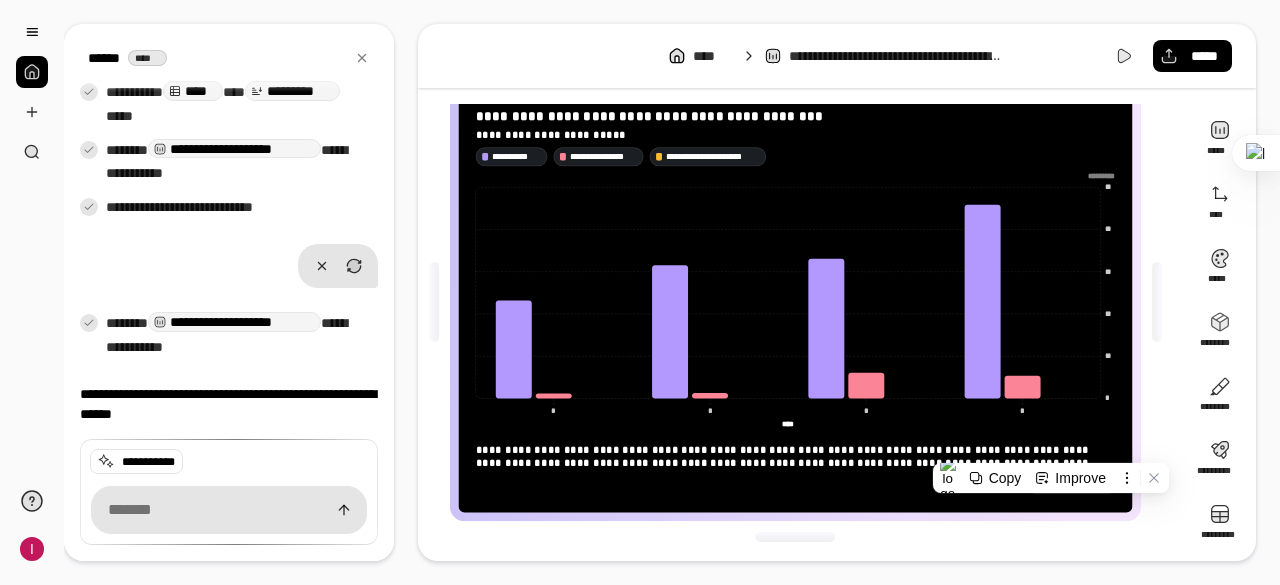 click on "**********" at bounding box center (229, 462) 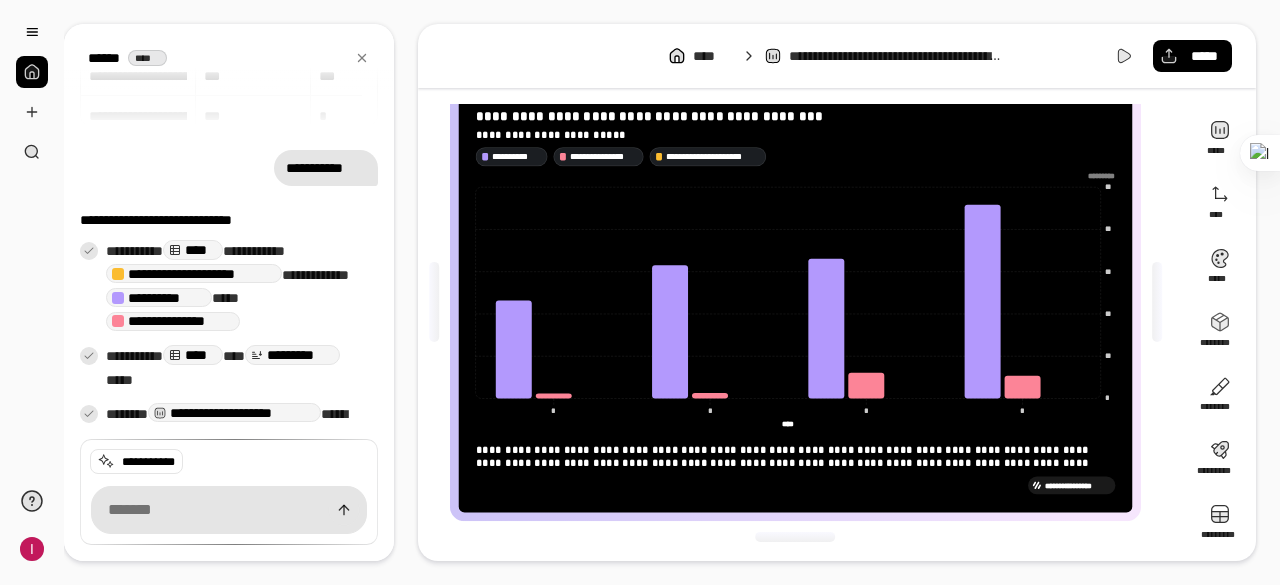 scroll, scrollTop: 0, scrollLeft: 0, axis: both 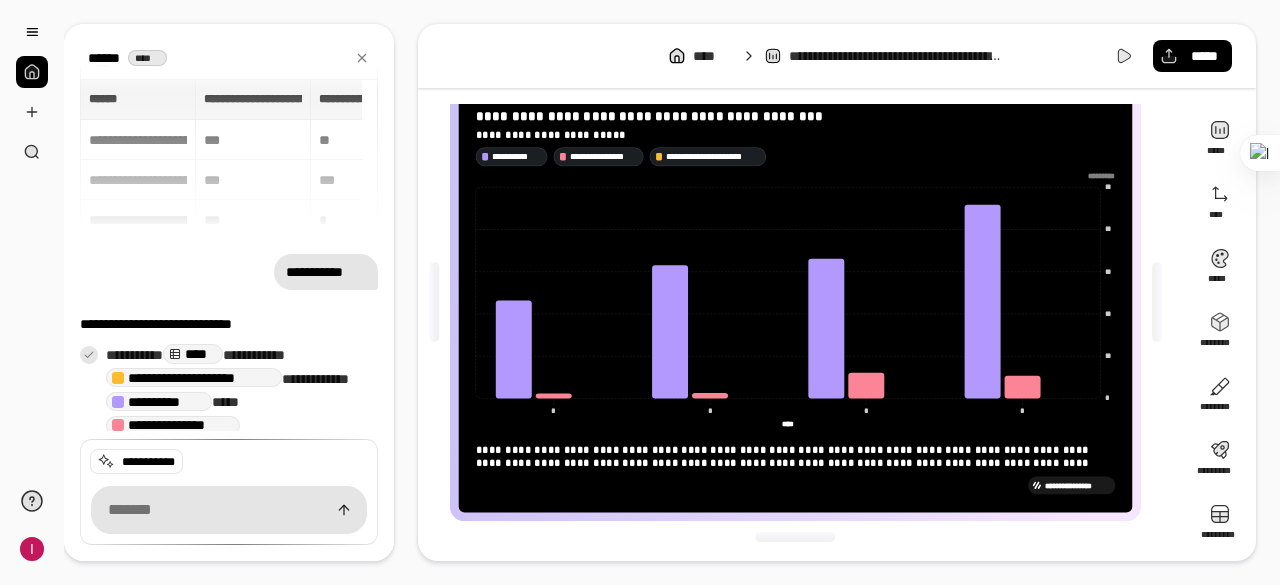 click on "**********" at bounding box center (326, 272) 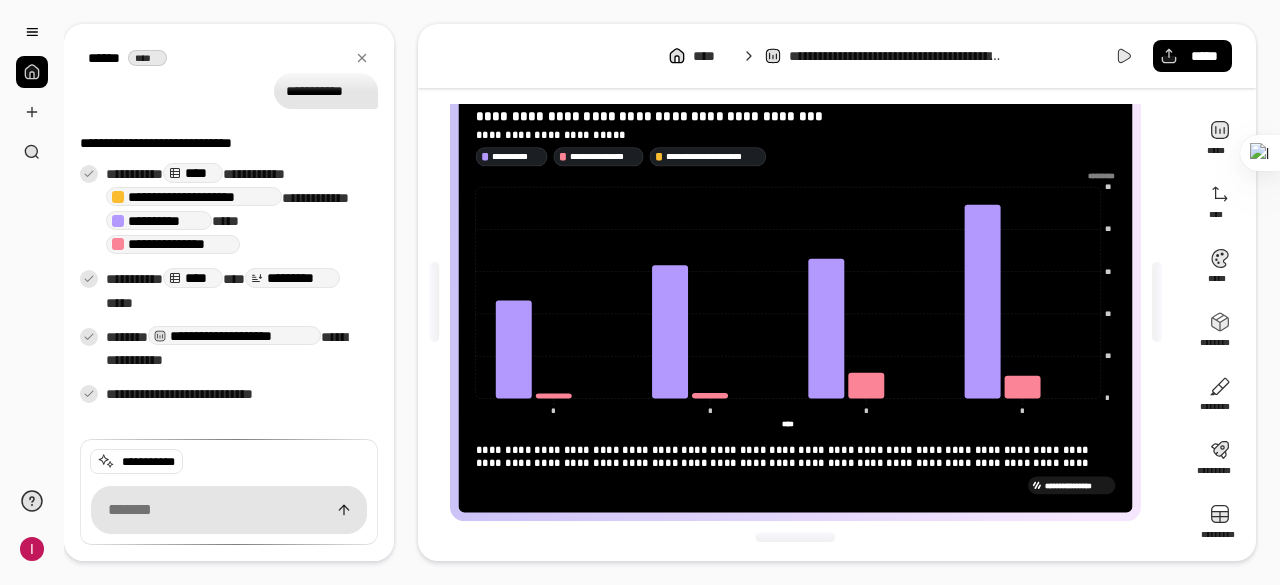 scroll, scrollTop: 200, scrollLeft: 0, axis: vertical 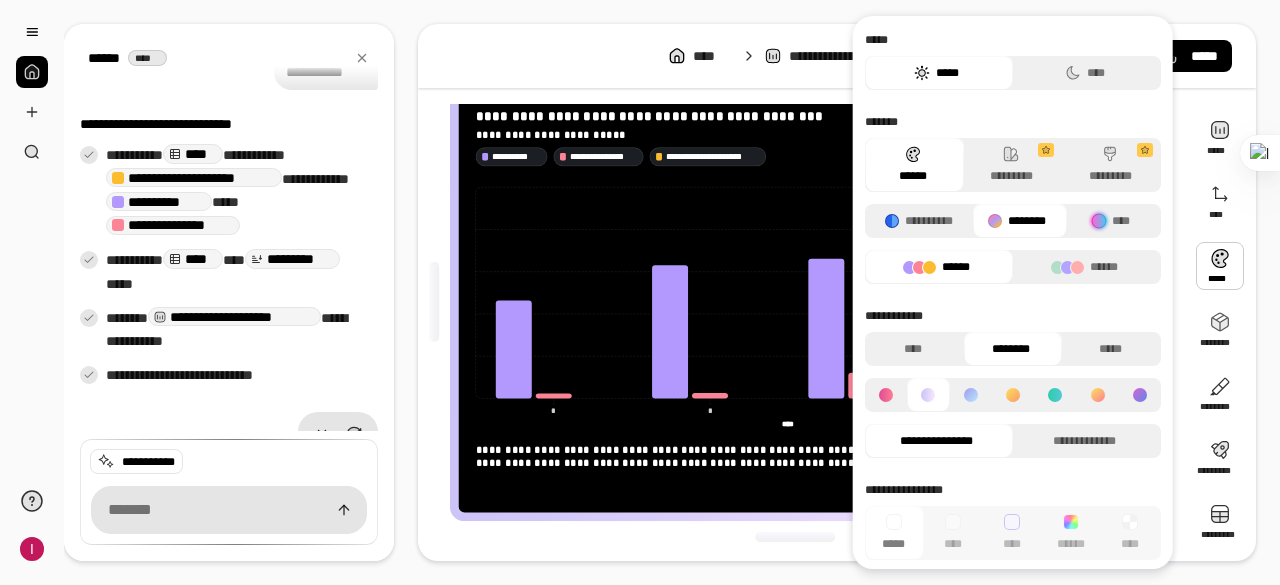 click on "******" at bounding box center (936, 267) 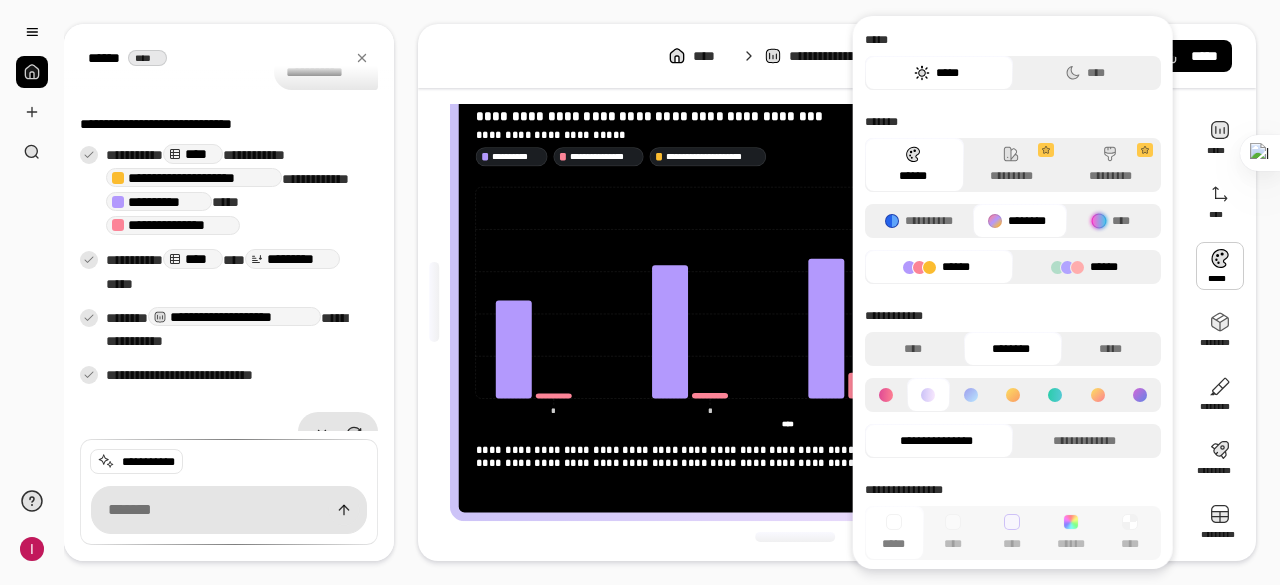 click on "******" at bounding box center [1084, 267] 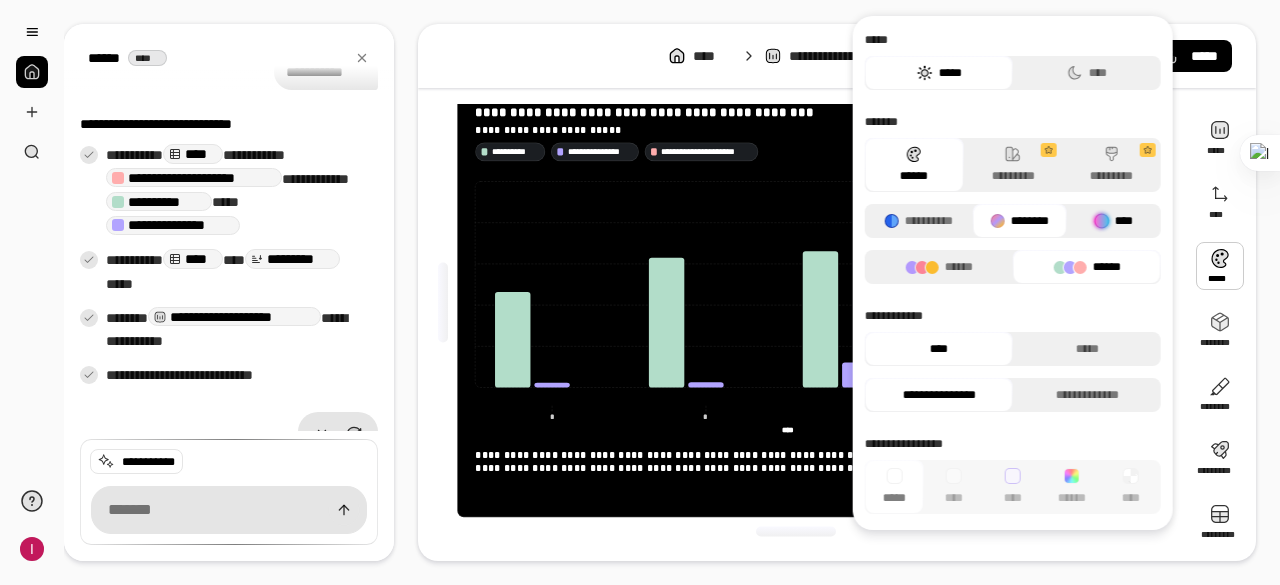 click on "****" at bounding box center (1114, 221) 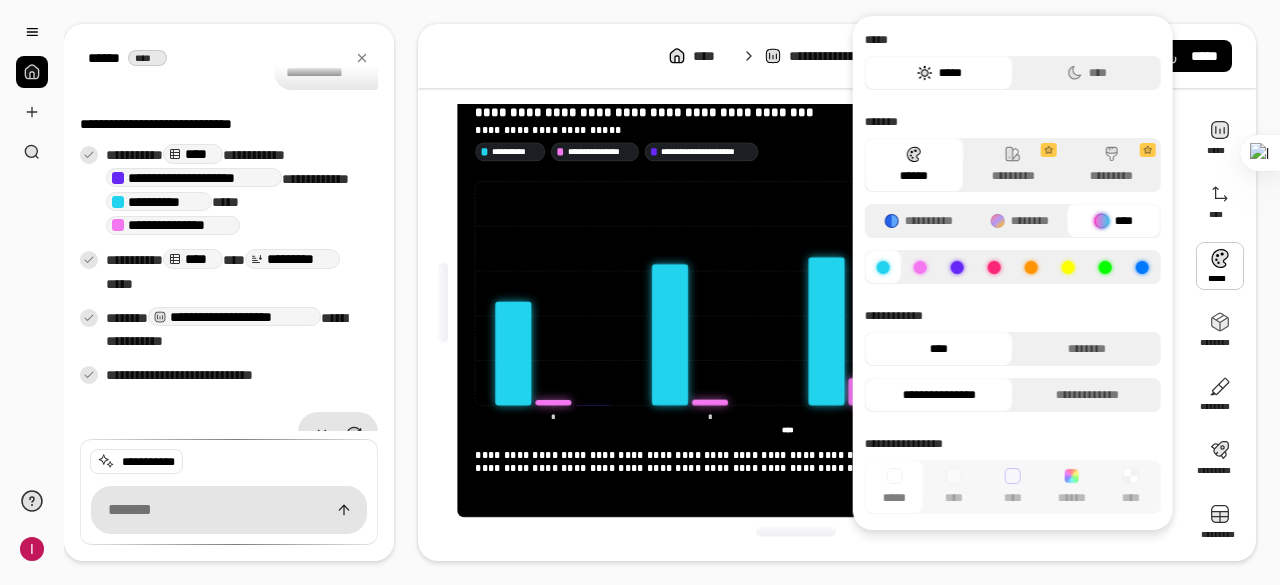 click on "*****" at bounding box center (939, 73) 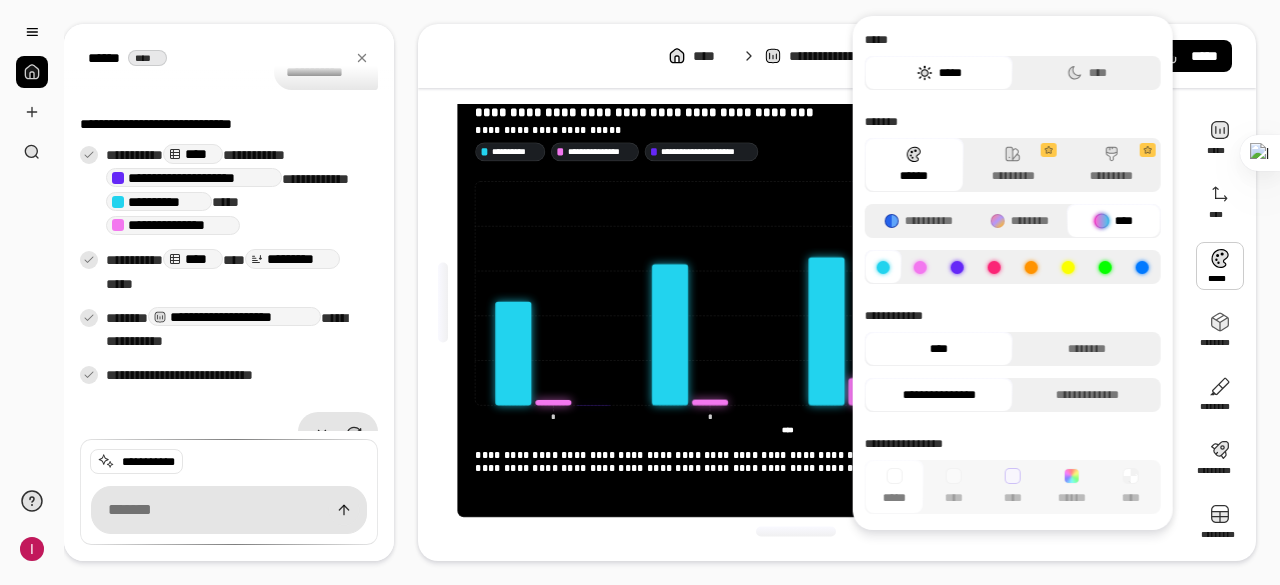 click on "**********" at bounding box center (837, 56) 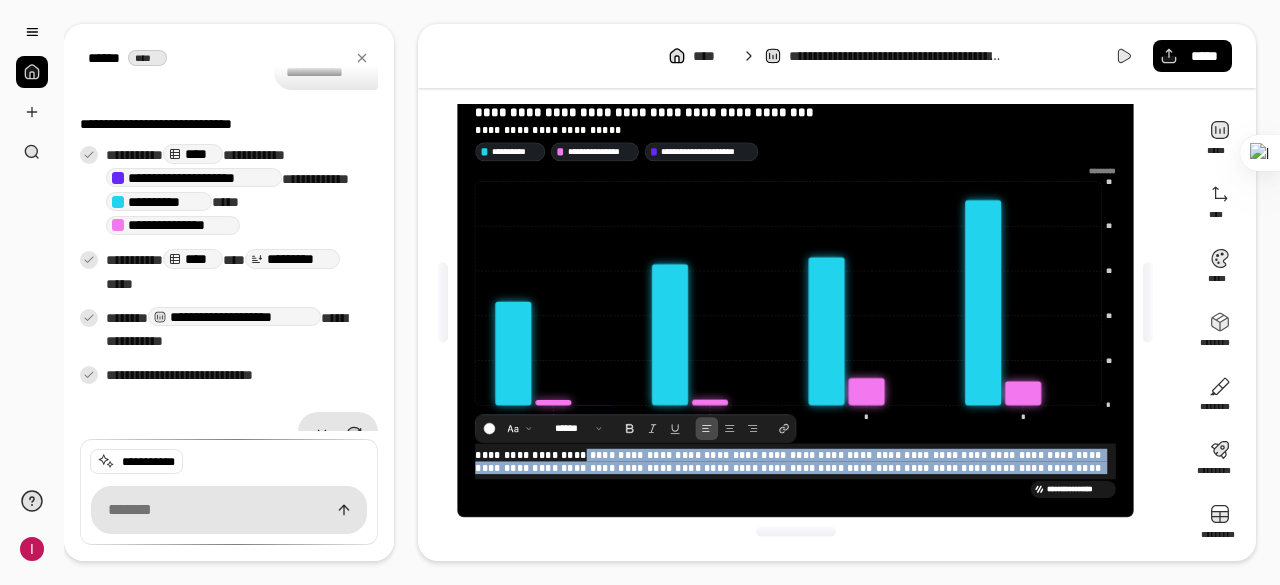 drag, startPoint x: 578, startPoint y: 460, endPoint x: 1052, endPoint y: 464, distance: 474.01688 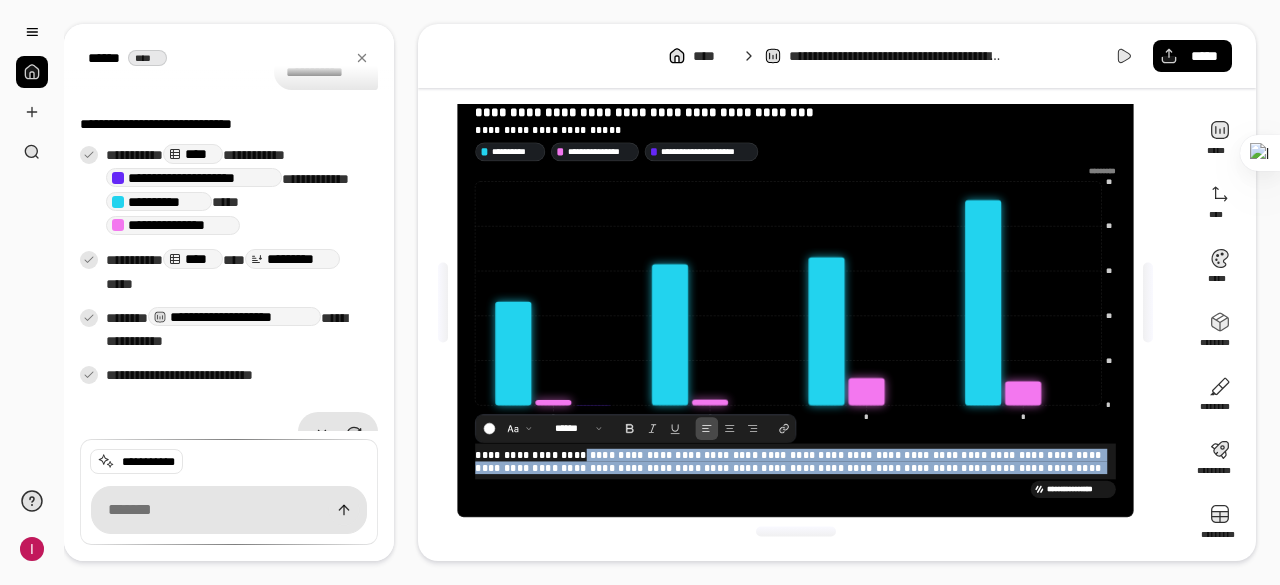 click on "**********" at bounding box center (795, 462) 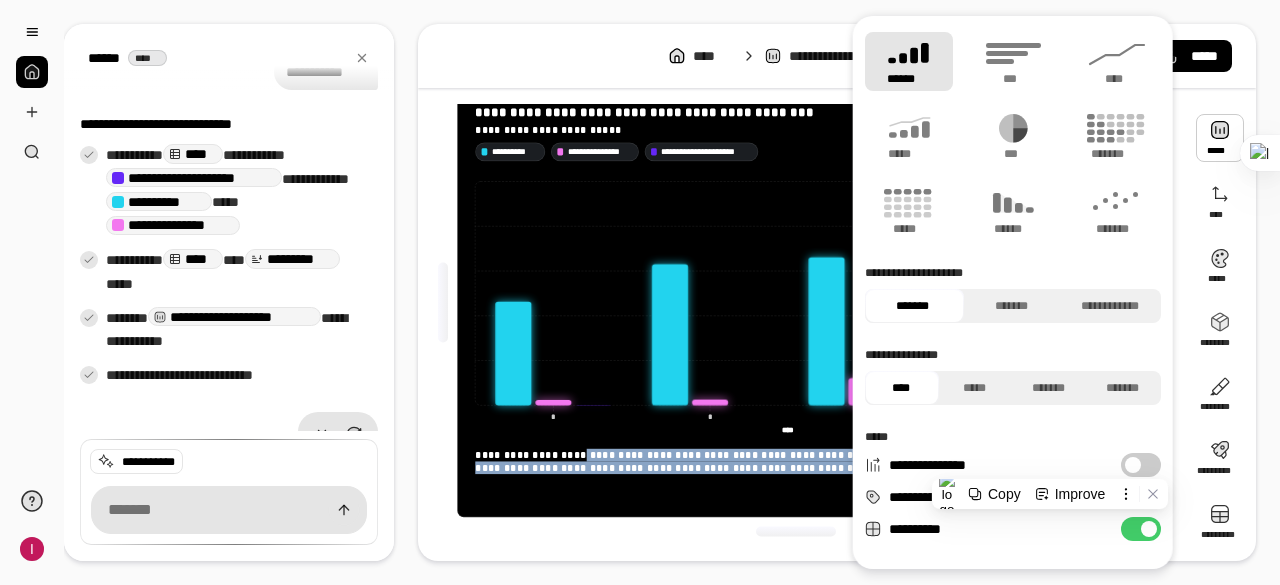click at bounding box center (1220, 138) 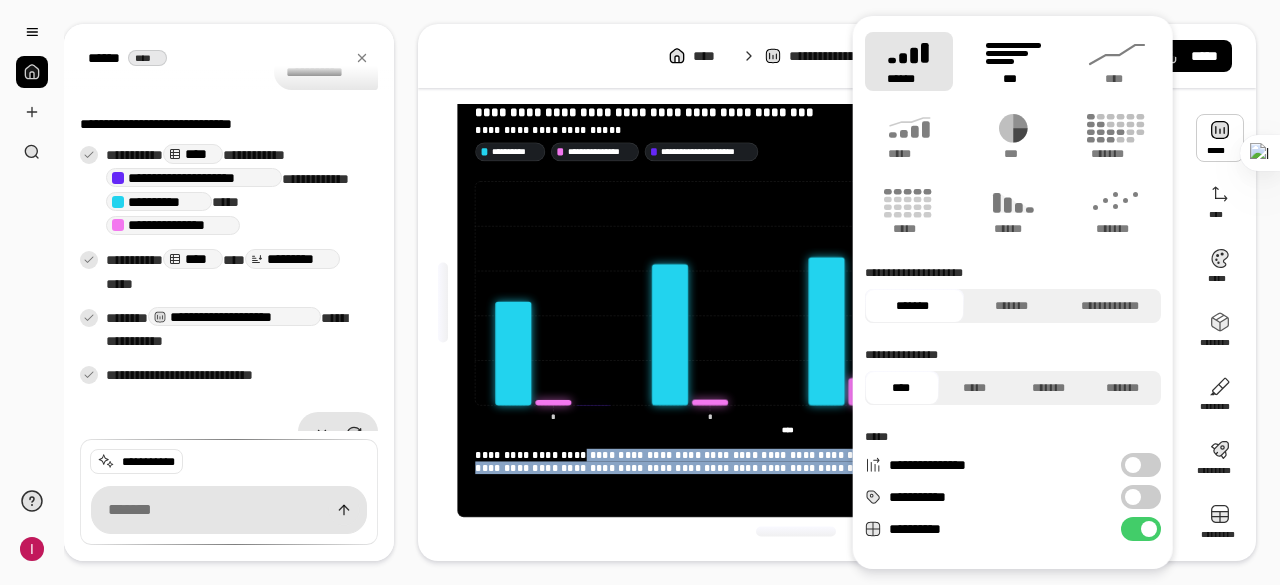 click on "***" at bounding box center (1013, 61) 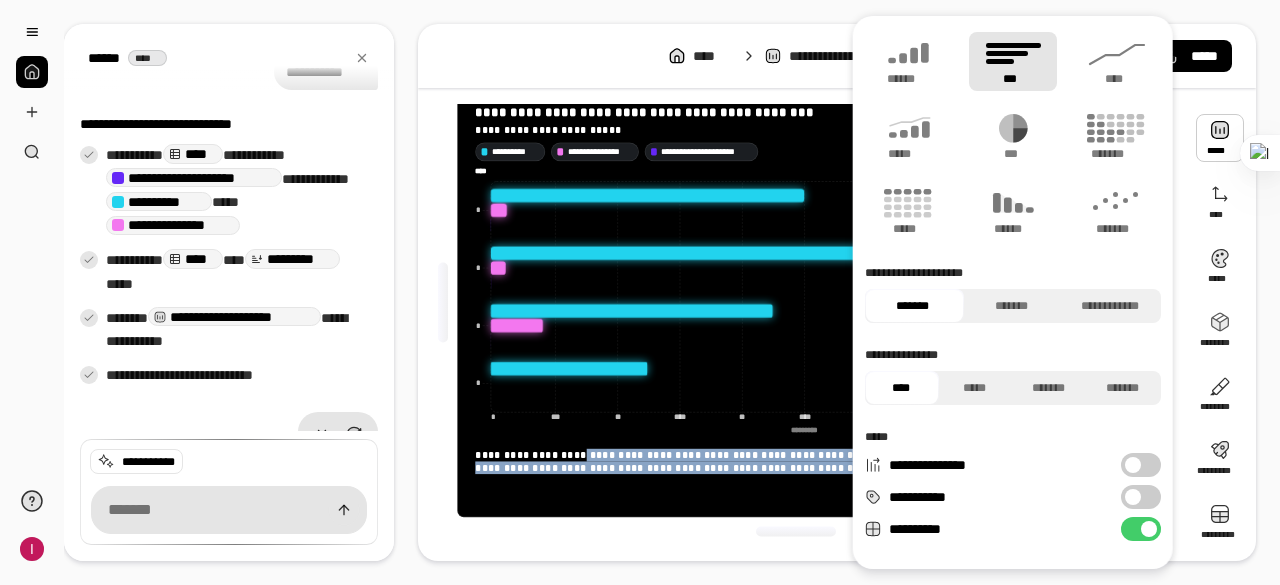 click on "***" at bounding box center (1013, 61) 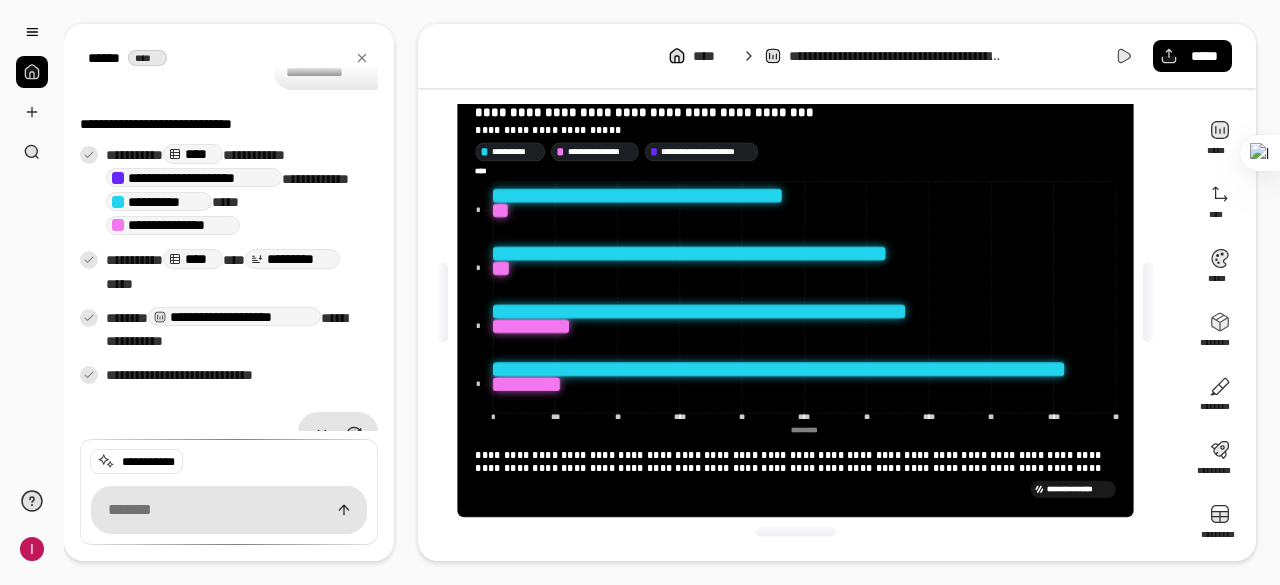 click on "**********" at bounding box center [795, 122] 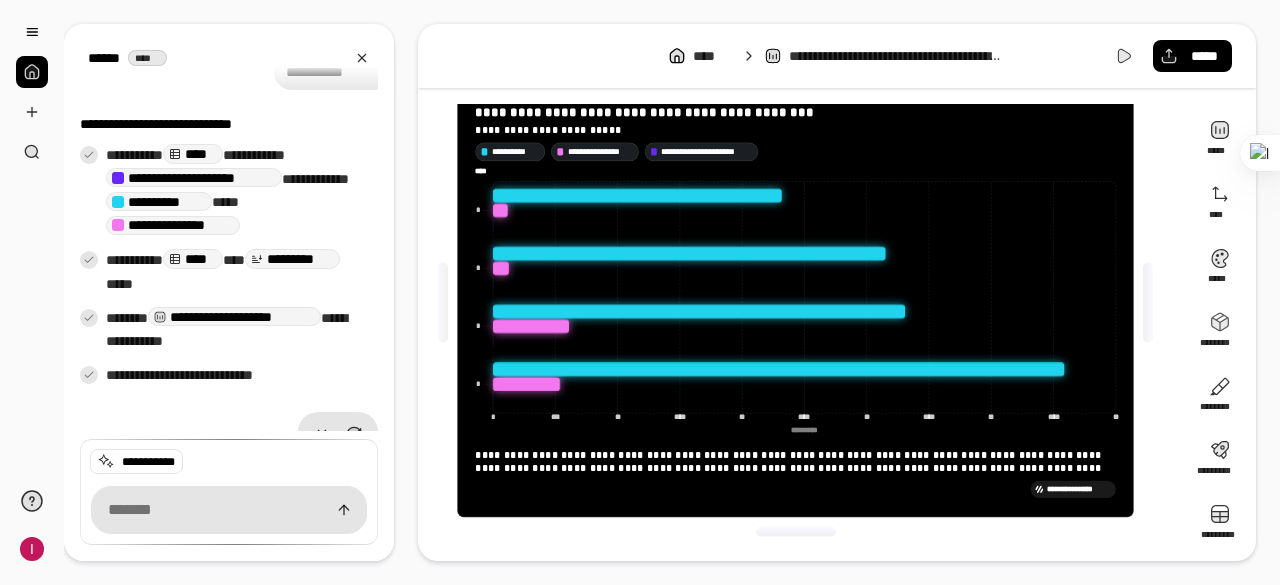 click 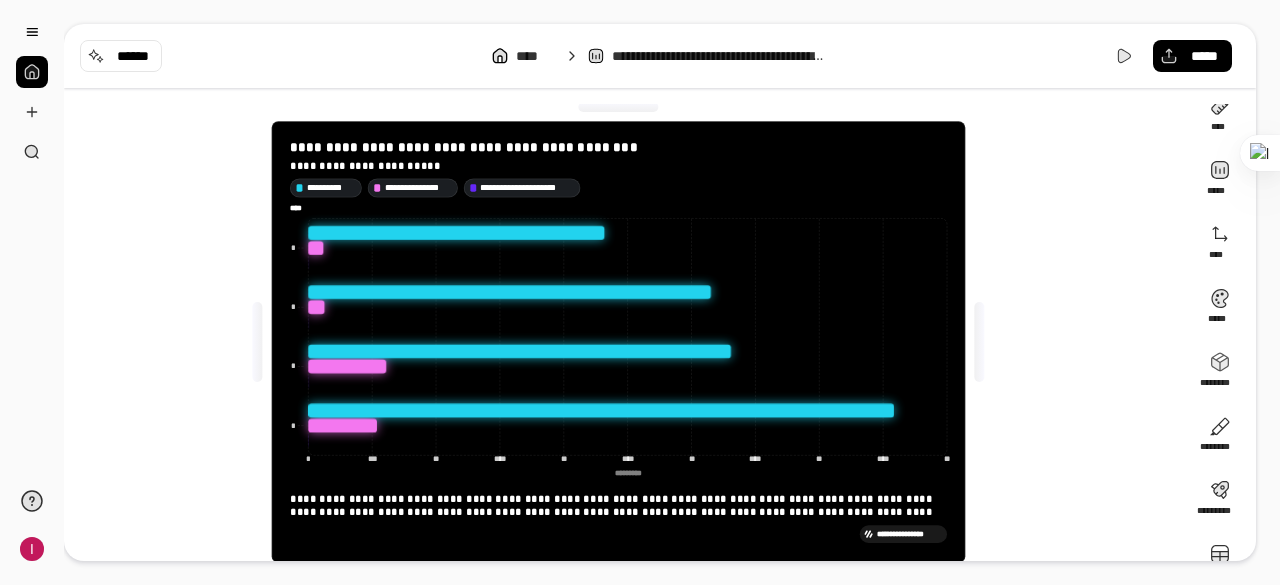 scroll, scrollTop: 0, scrollLeft: 0, axis: both 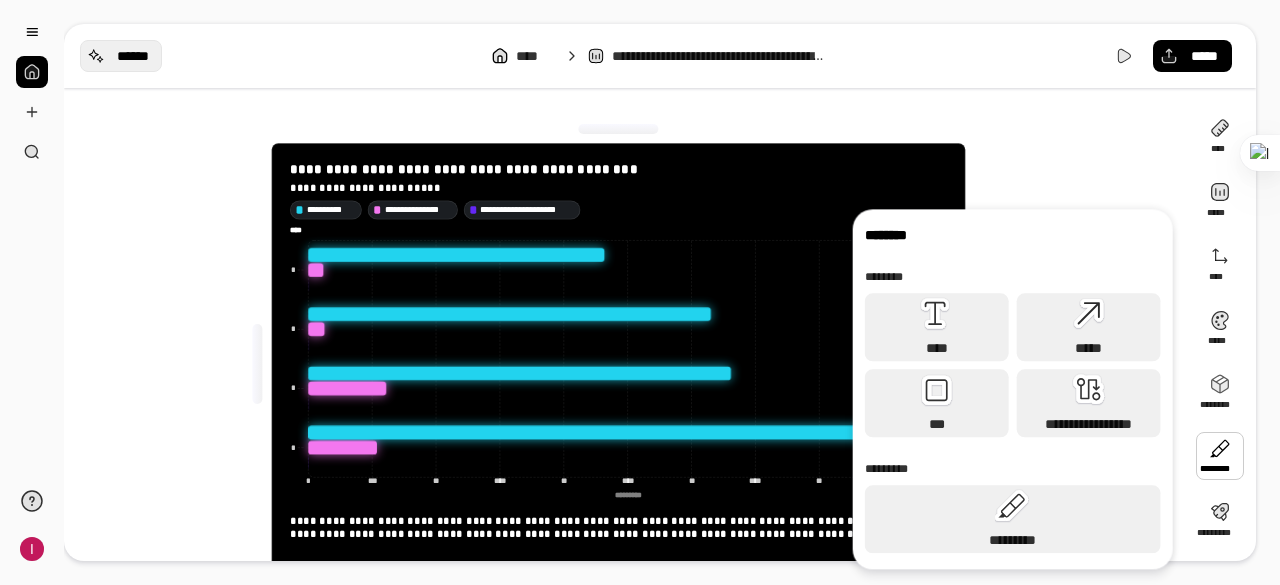 click on "******" at bounding box center (133, 56) 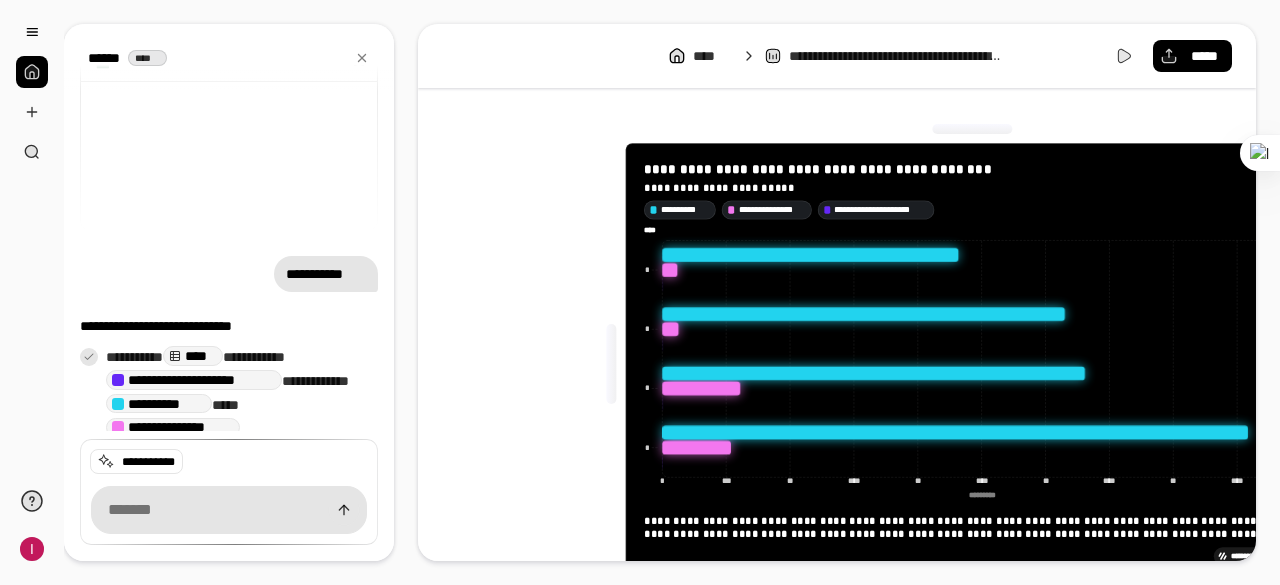 scroll, scrollTop: 302, scrollLeft: 0, axis: vertical 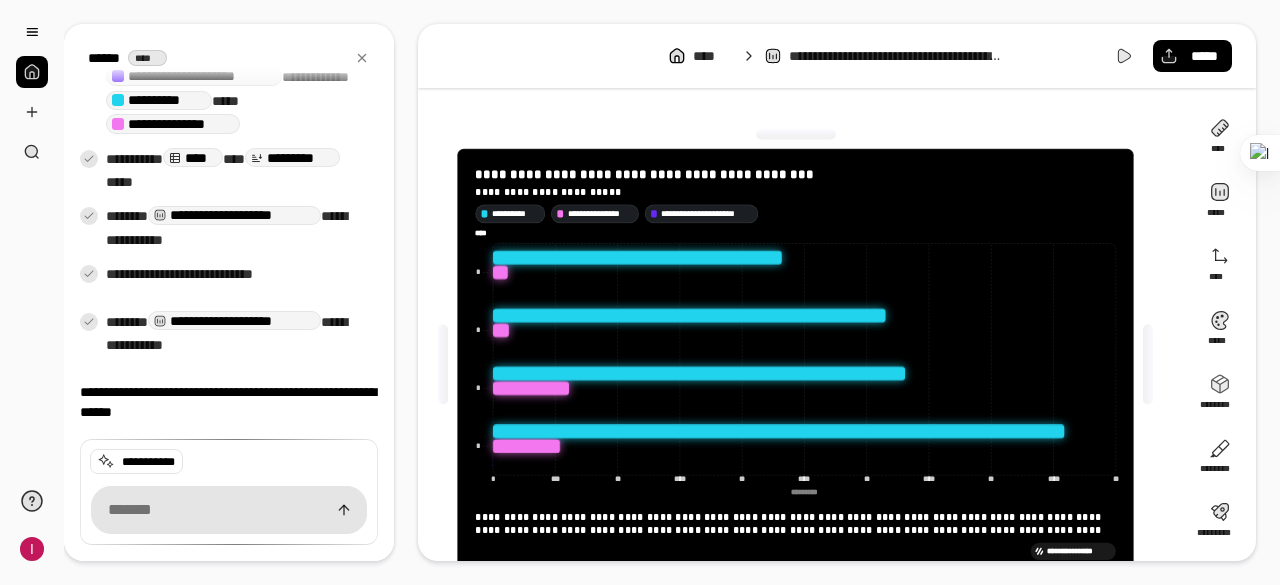 click at bounding box center (229, 510) 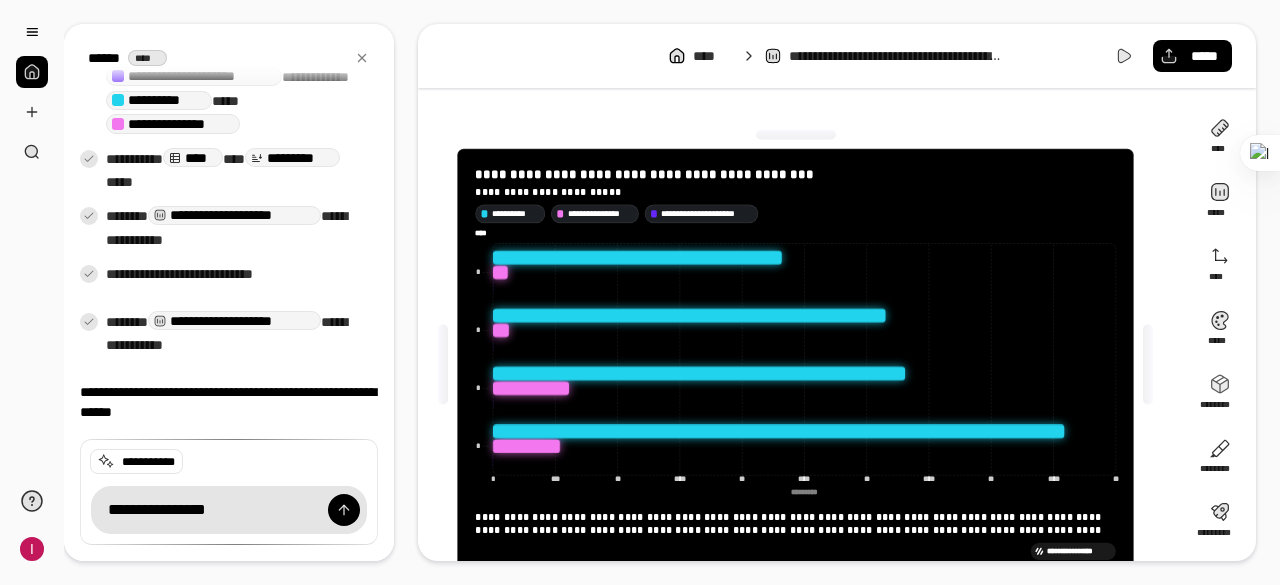 type on "**********" 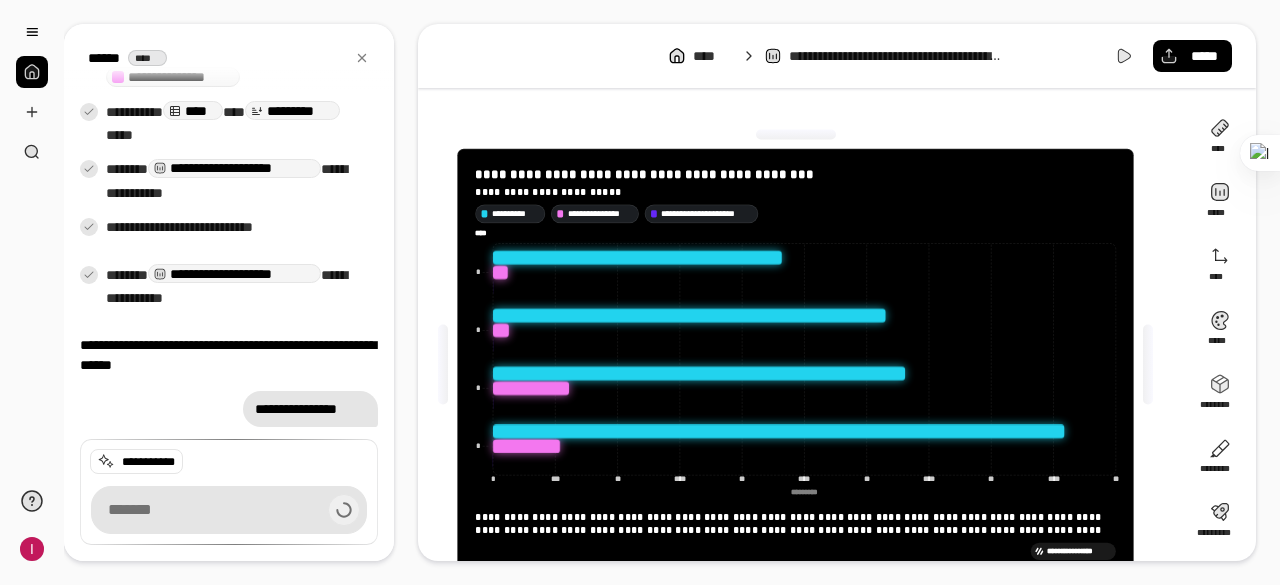 scroll, scrollTop: 354, scrollLeft: 0, axis: vertical 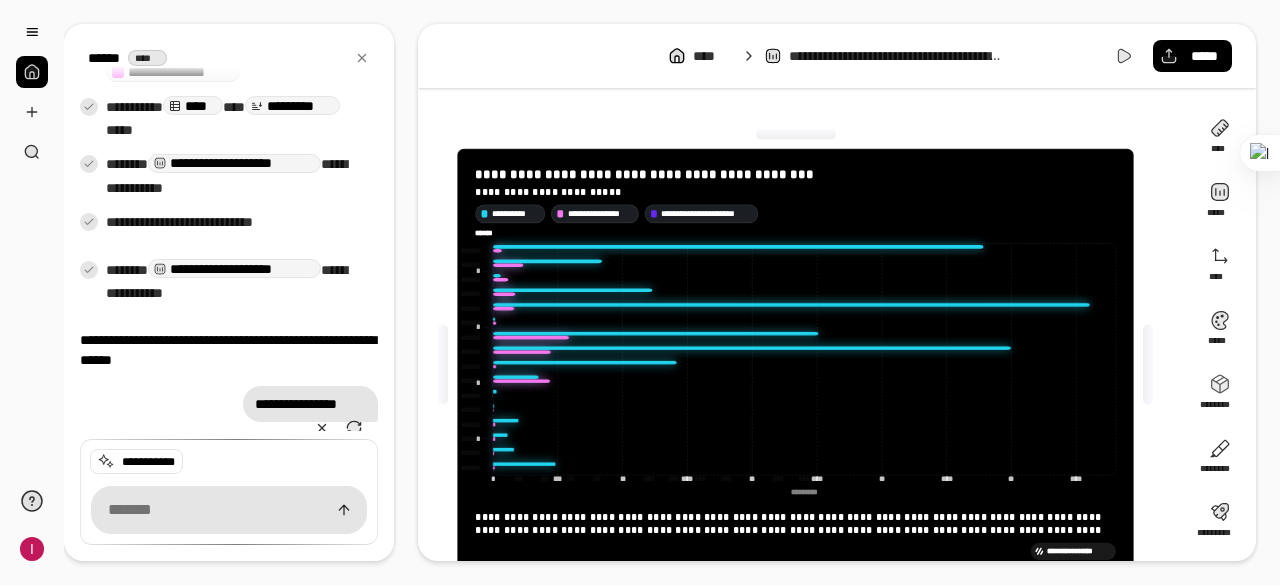 type on "******" 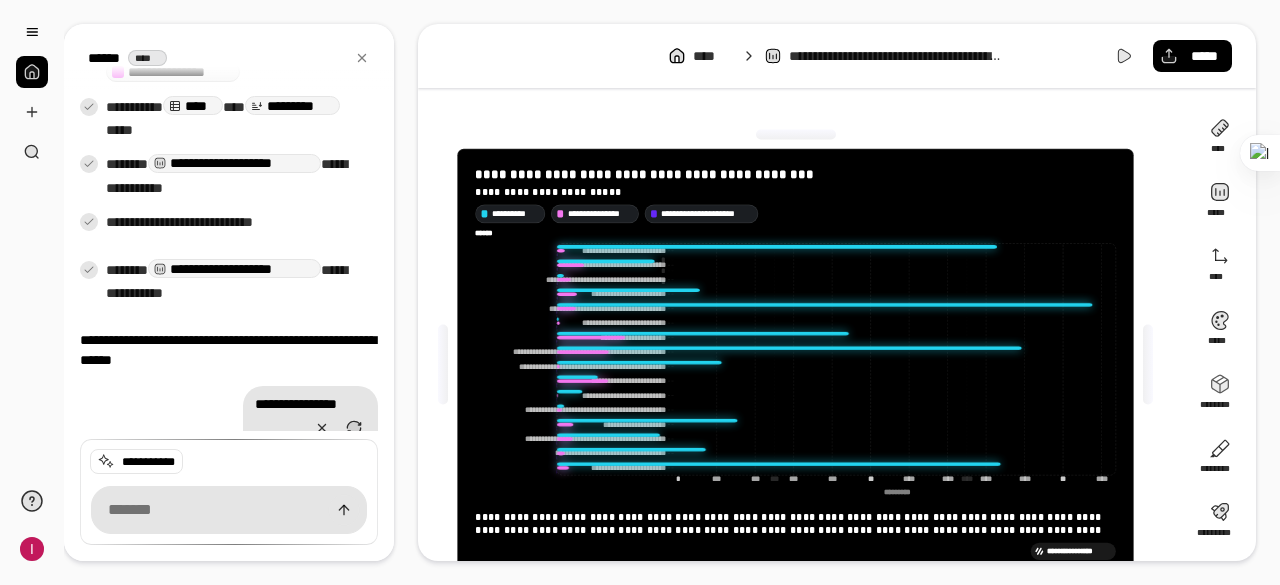 scroll, scrollTop: 557, scrollLeft: 0, axis: vertical 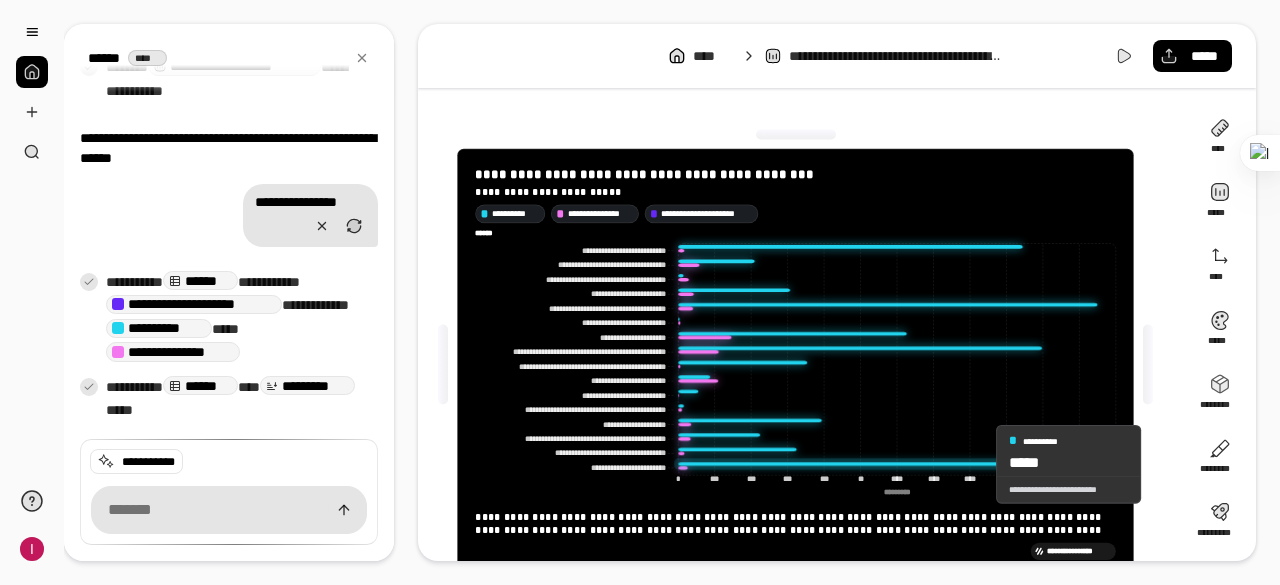 drag, startPoint x: 542, startPoint y: 234, endPoint x: 994, endPoint y: 464, distance: 507.15283 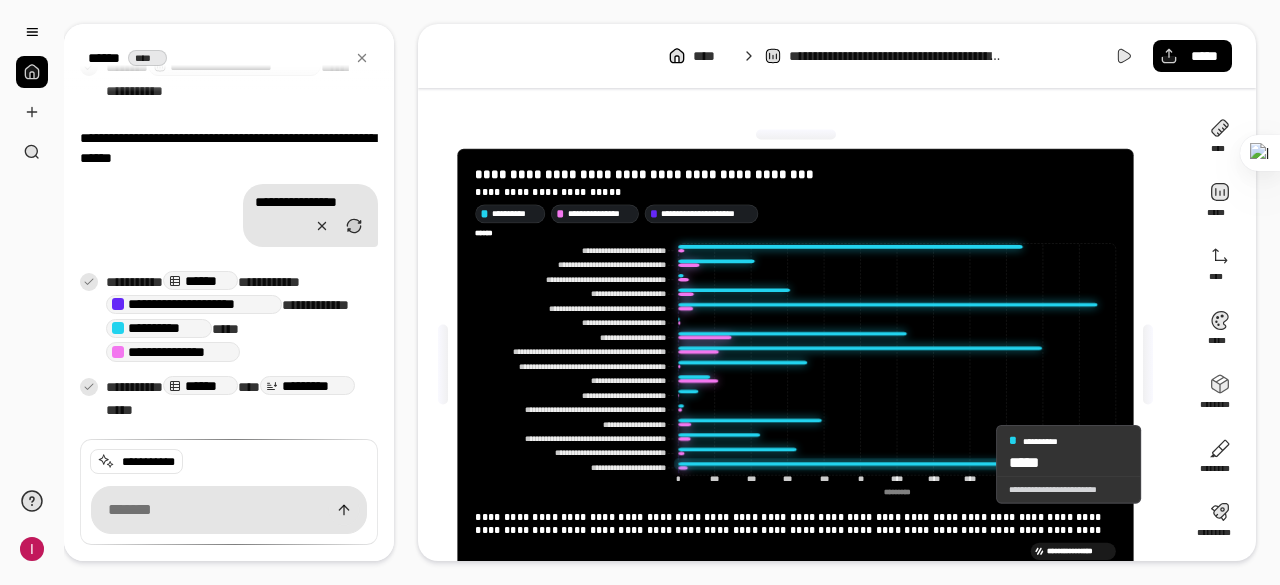 click on "**********" 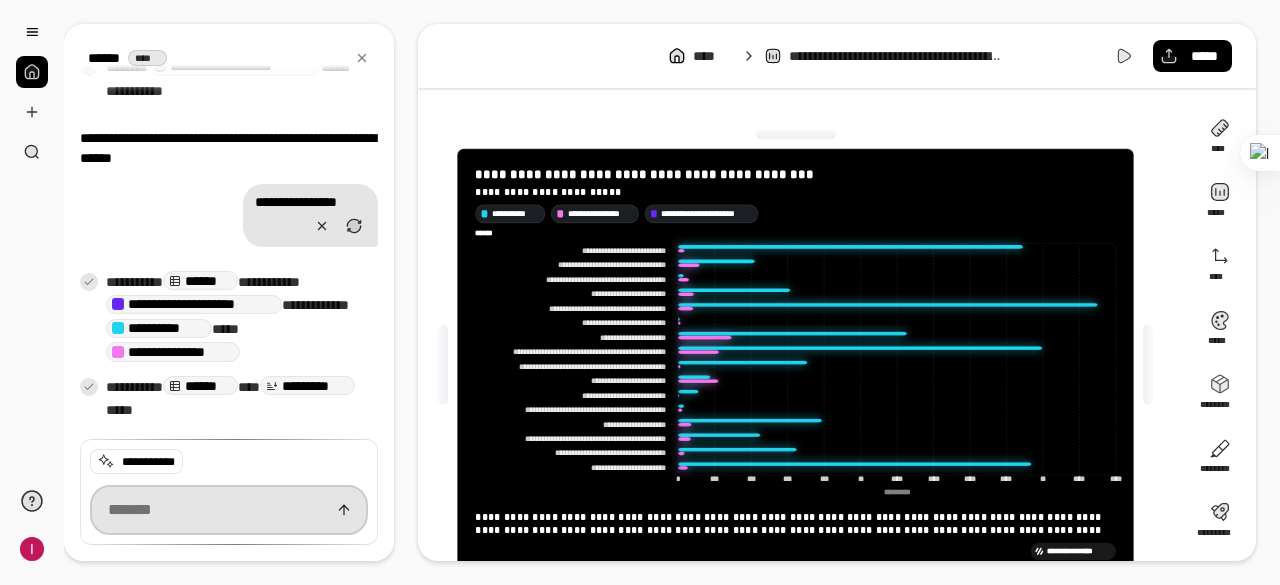 click at bounding box center [229, 510] 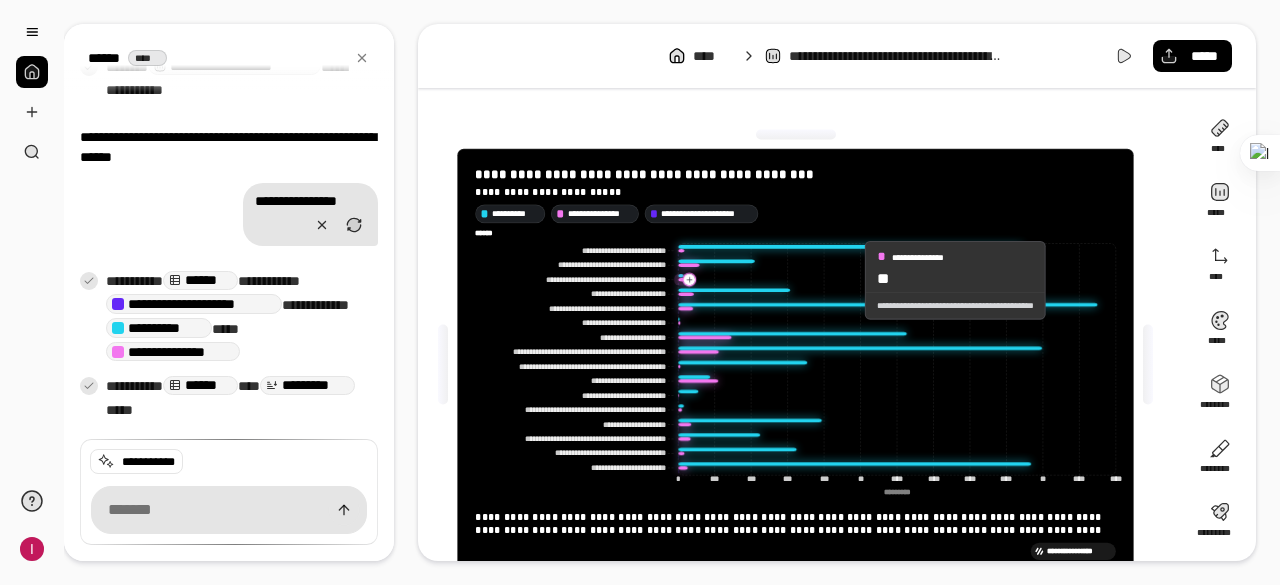 scroll, scrollTop: 556, scrollLeft: 0, axis: vertical 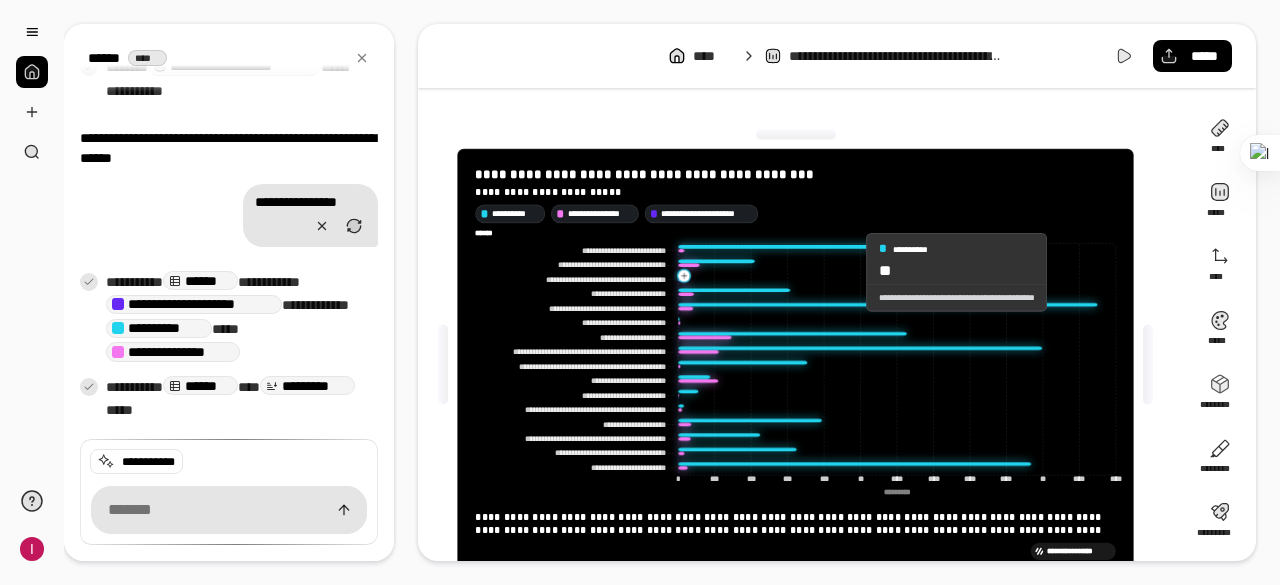 click at bounding box center [796, 134] 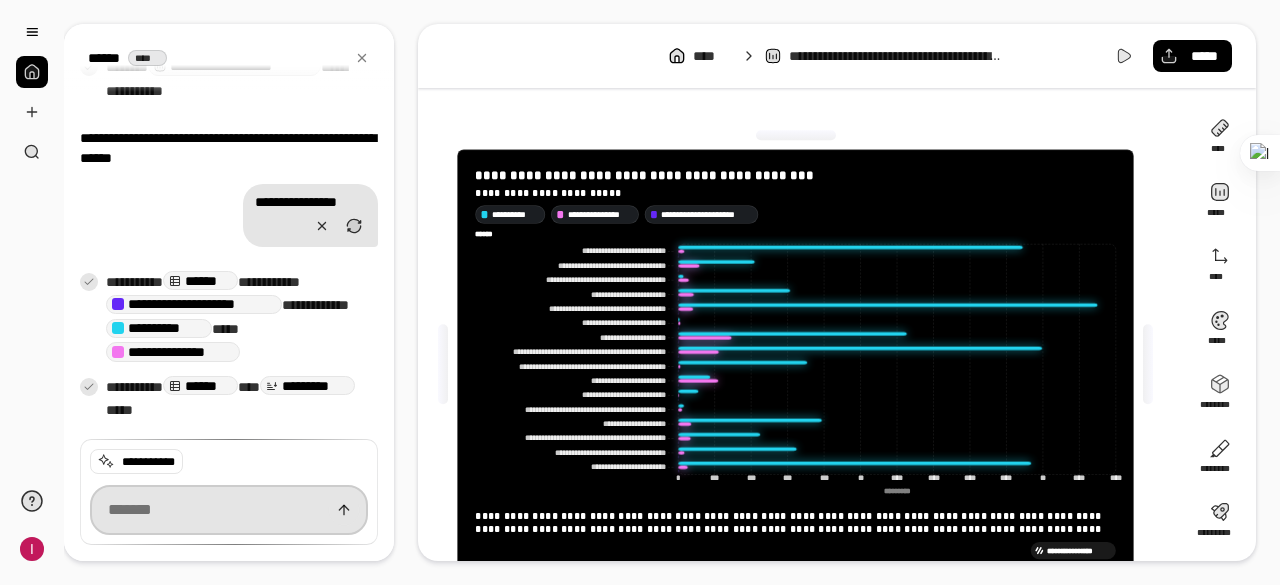click at bounding box center [229, 510] 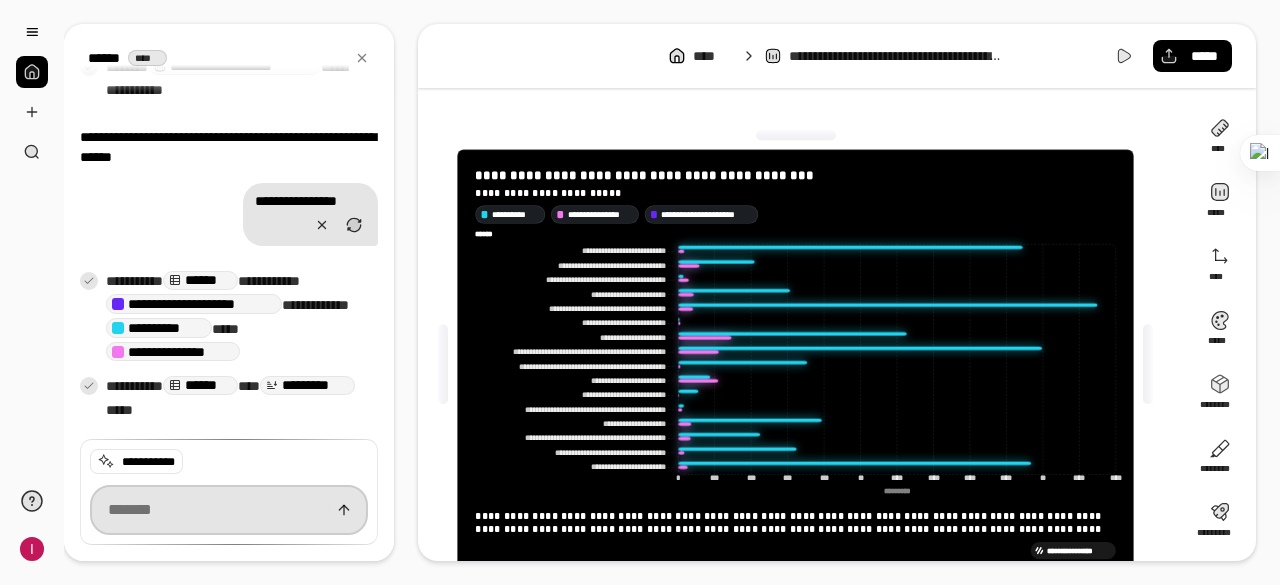 click at bounding box center [229, 510] 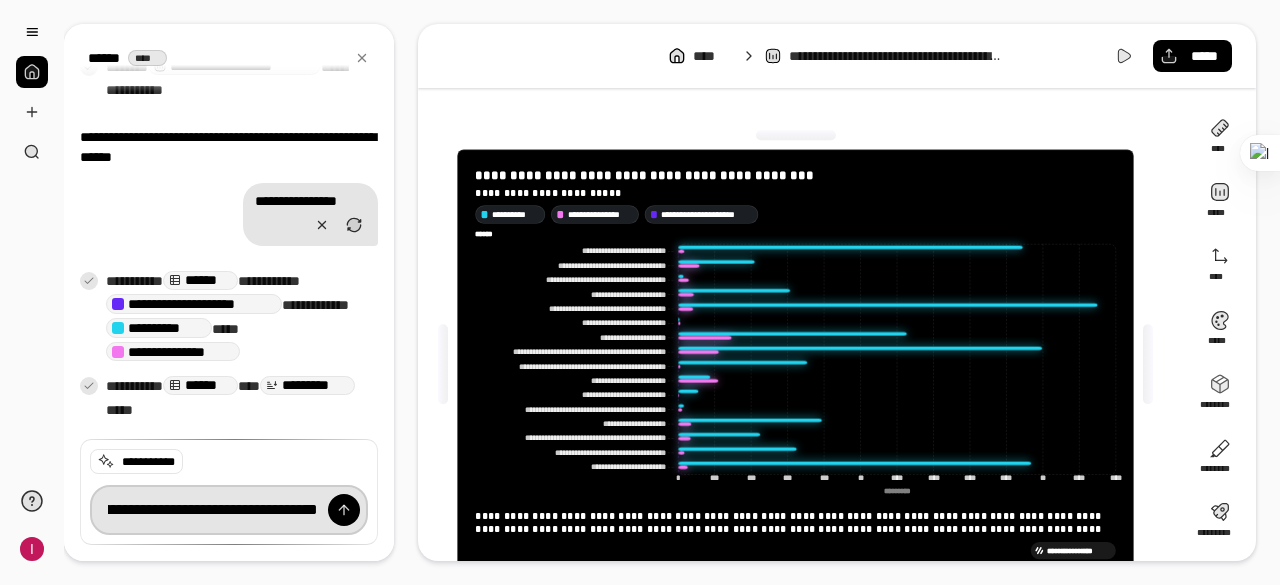 scroll, scrollTop: 0, scrollLeft: 518, axis: horizontal 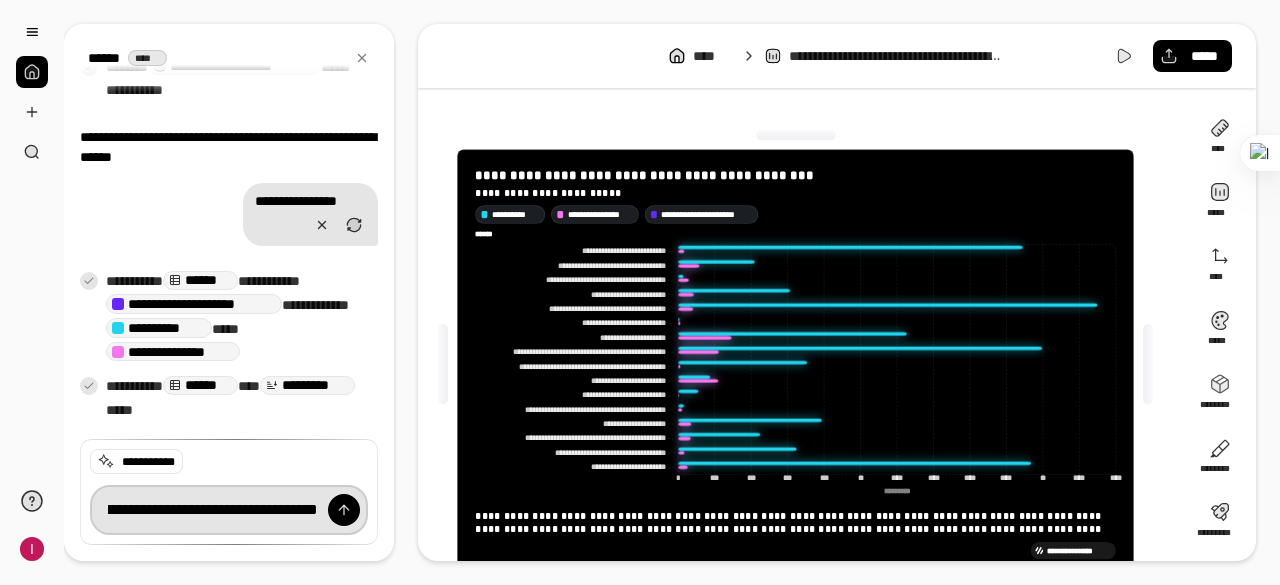 type on "**********" 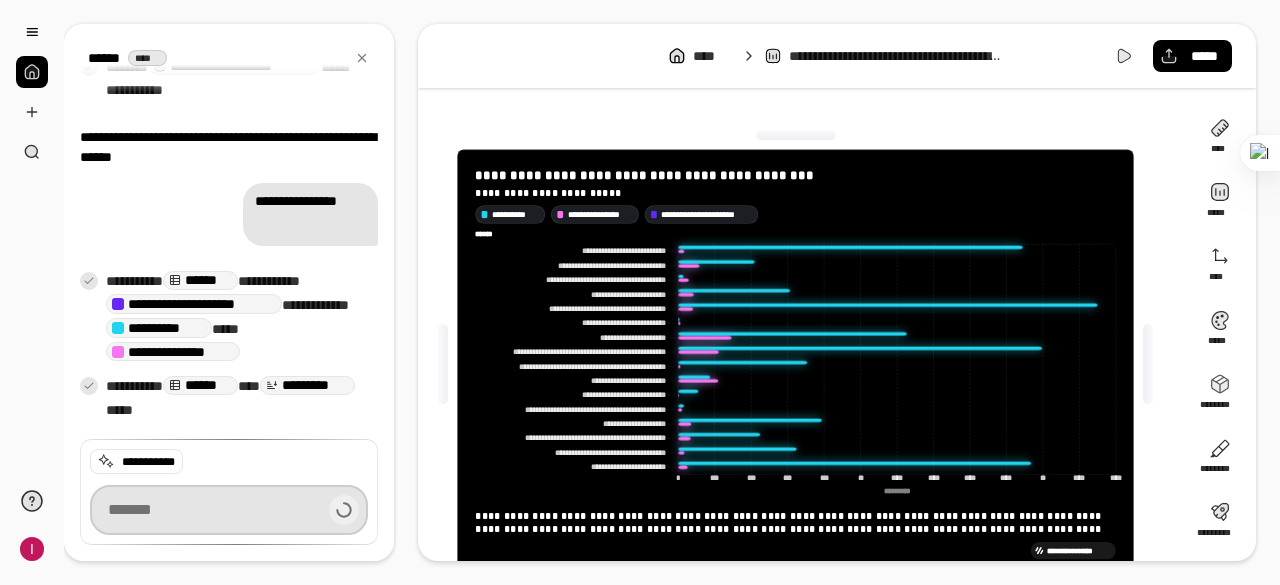 scroll, scrollTop: 618, scrollLeft: 0, axis: vertical 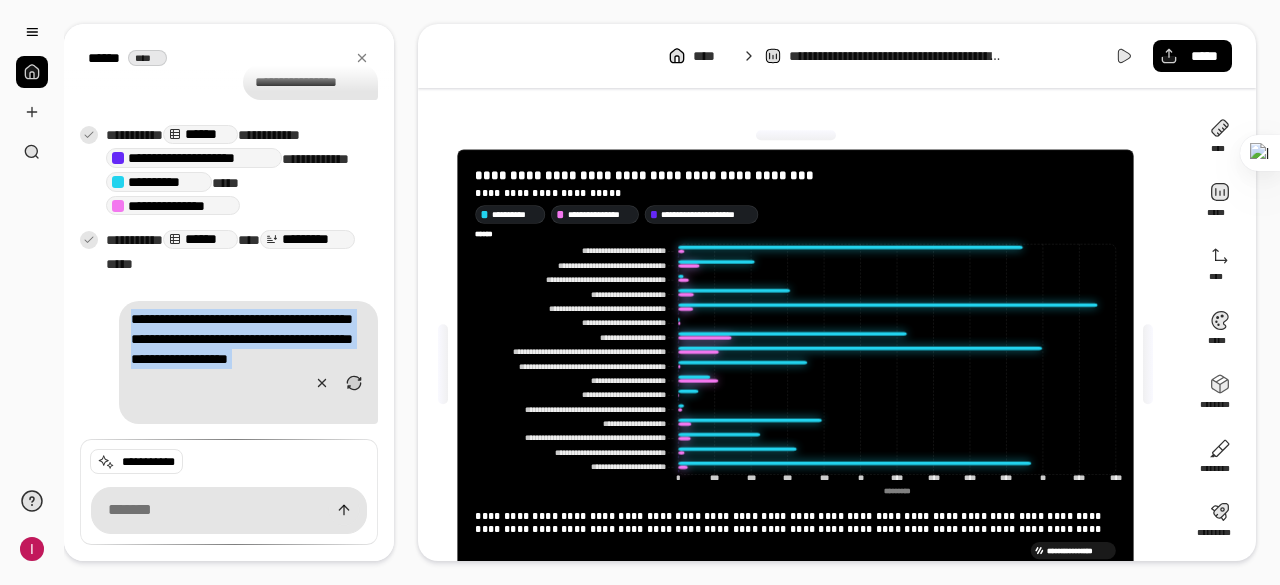 drag, startPoint x: 114, startPoint y: 321, endPoint x: 220, endPoint y: 392, distance: 127.581345 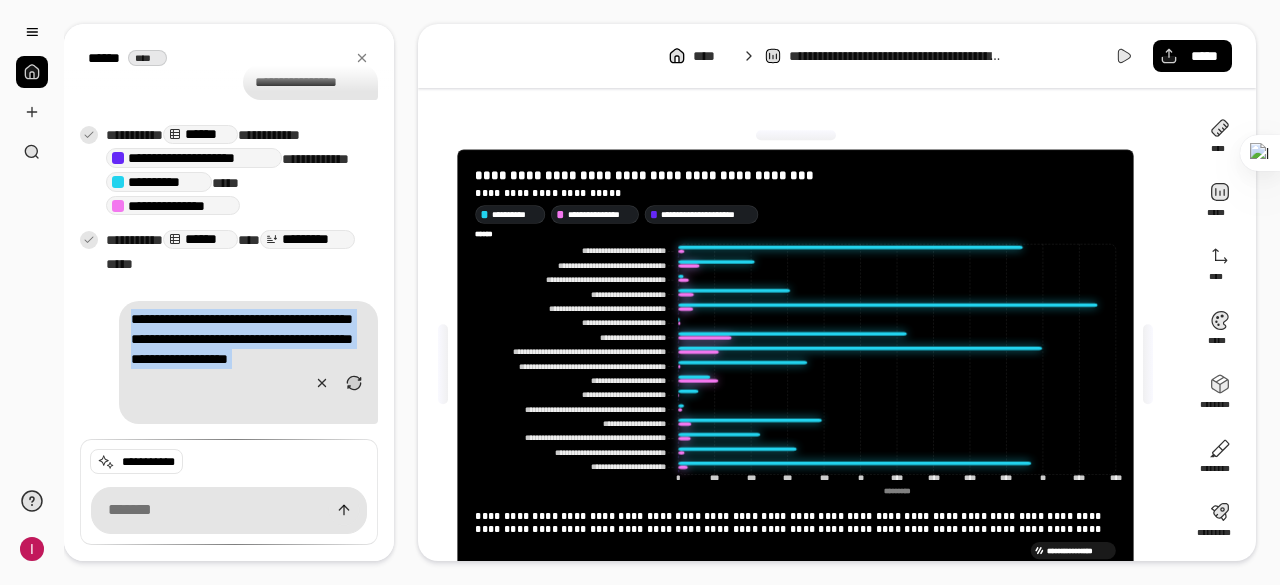 click on "**********" at bounding box center [248, 362] 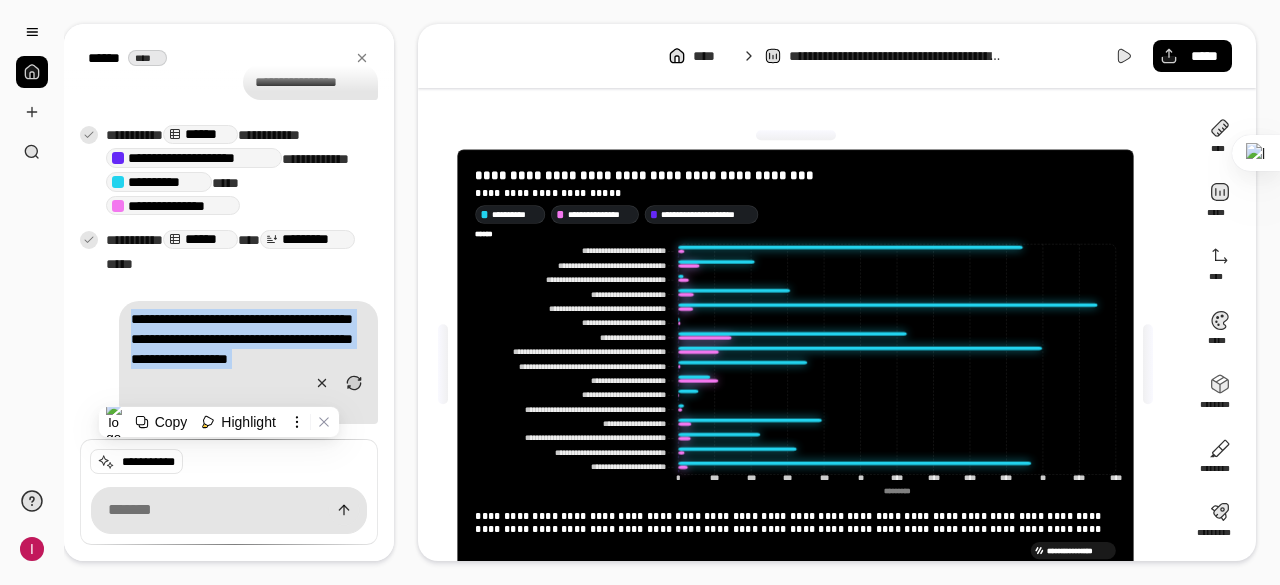 copy on "**********" 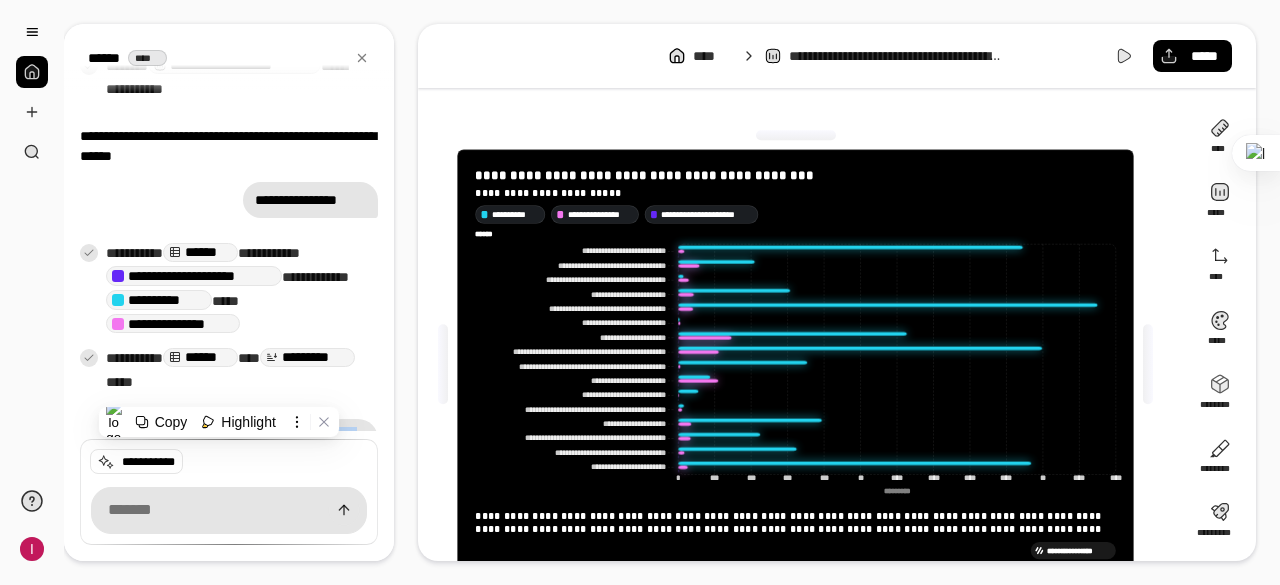 scroll, scrollTop: 676, scrollLeft: 0, axis: vertical 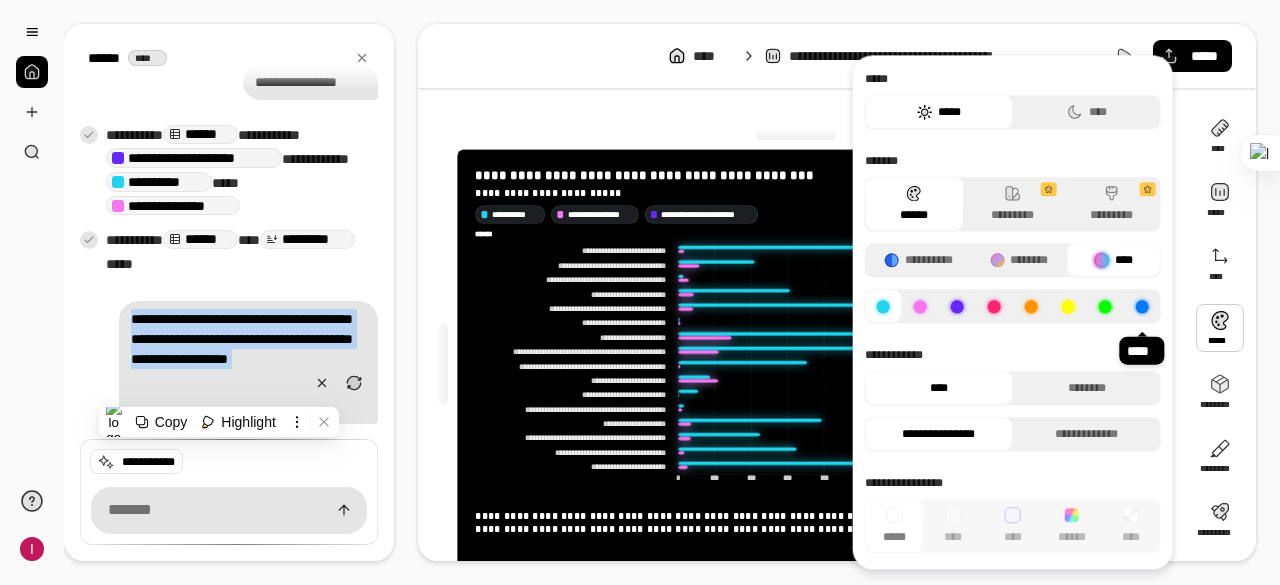 click 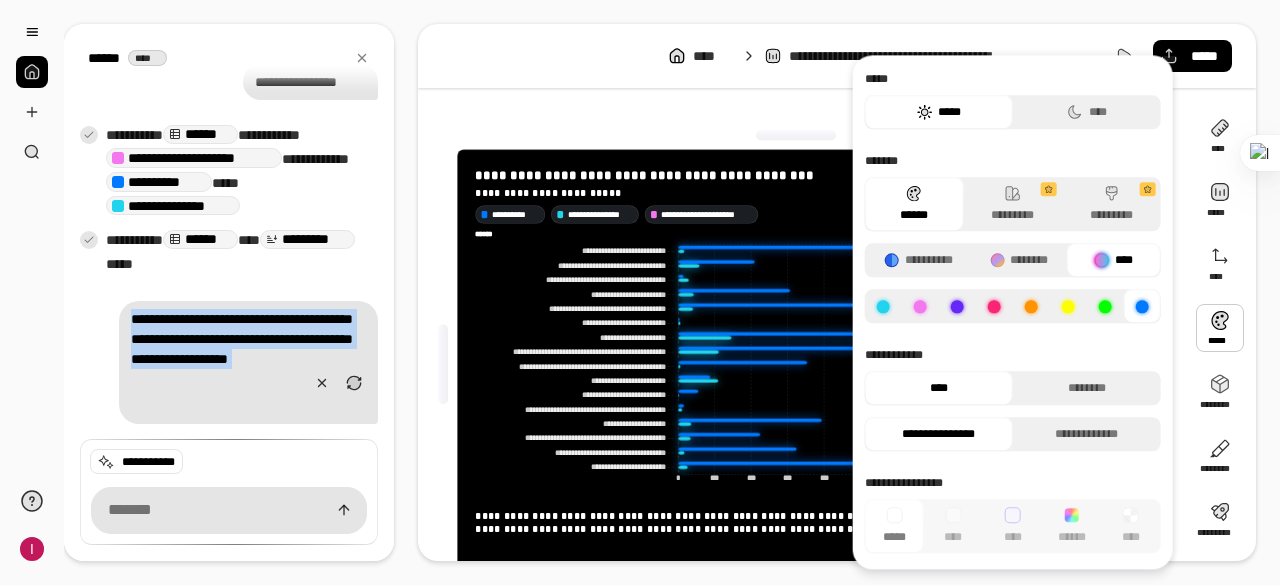 click at bounding box center (1068, 306) 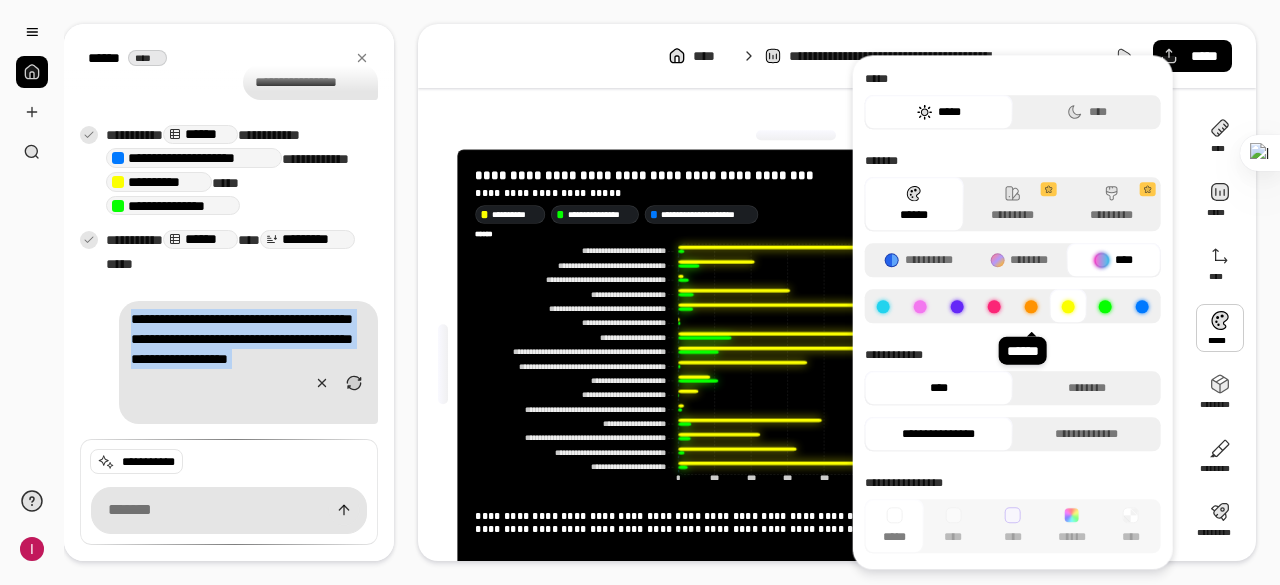 click 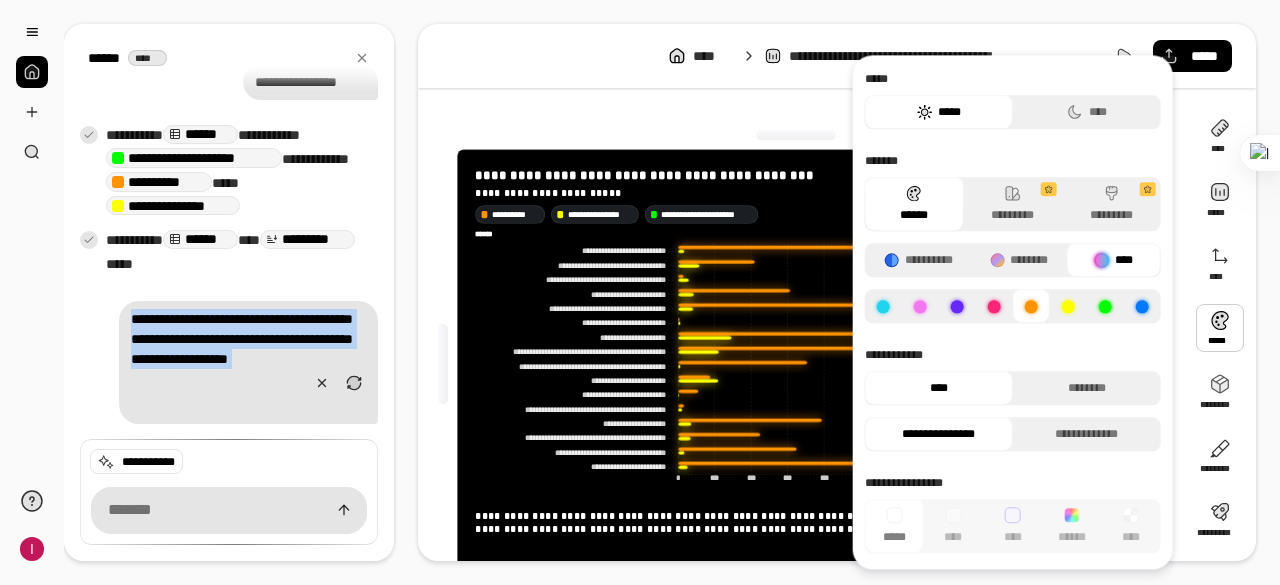 click at bounding box center (994, 306) 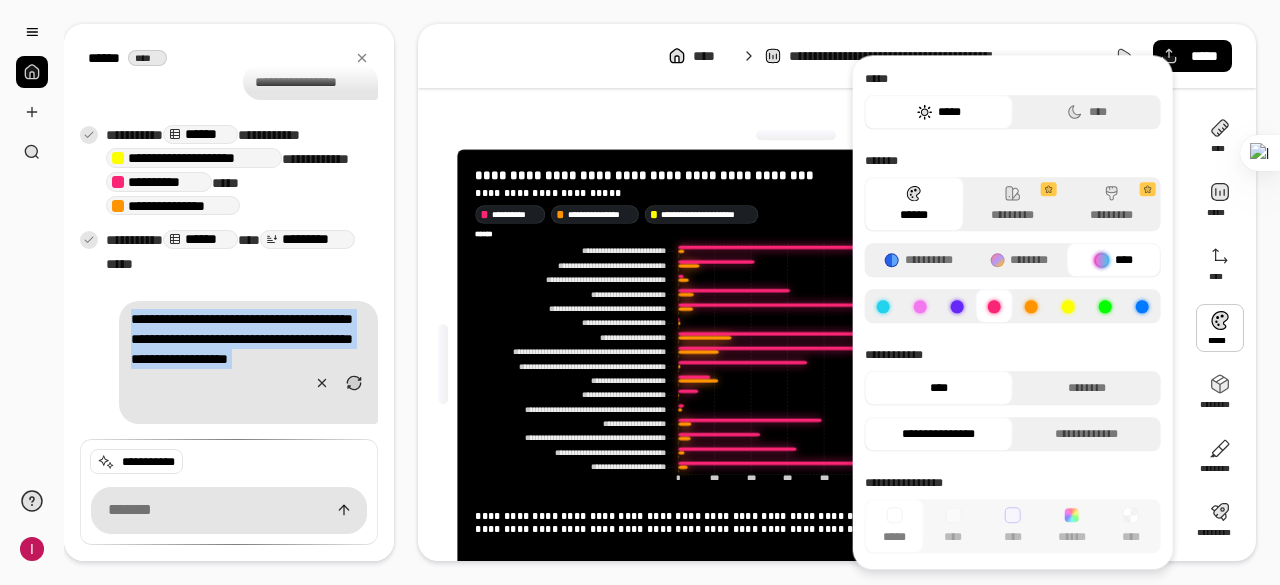 click at bounding box center (920, 306) 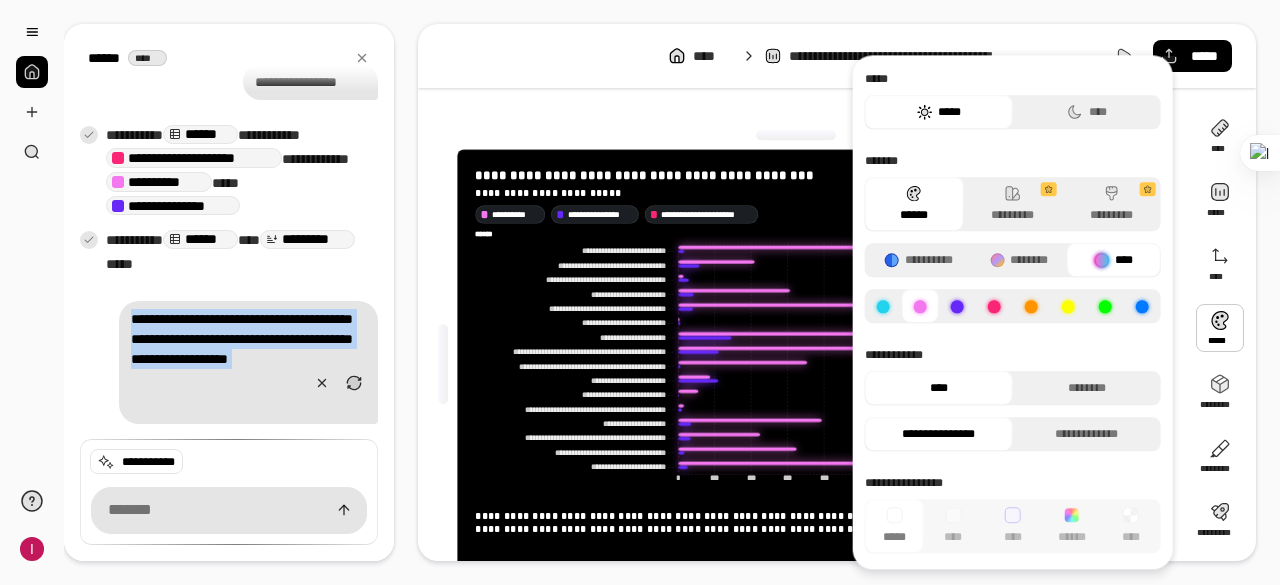 click on "*****" at bounding box center (939, 112) 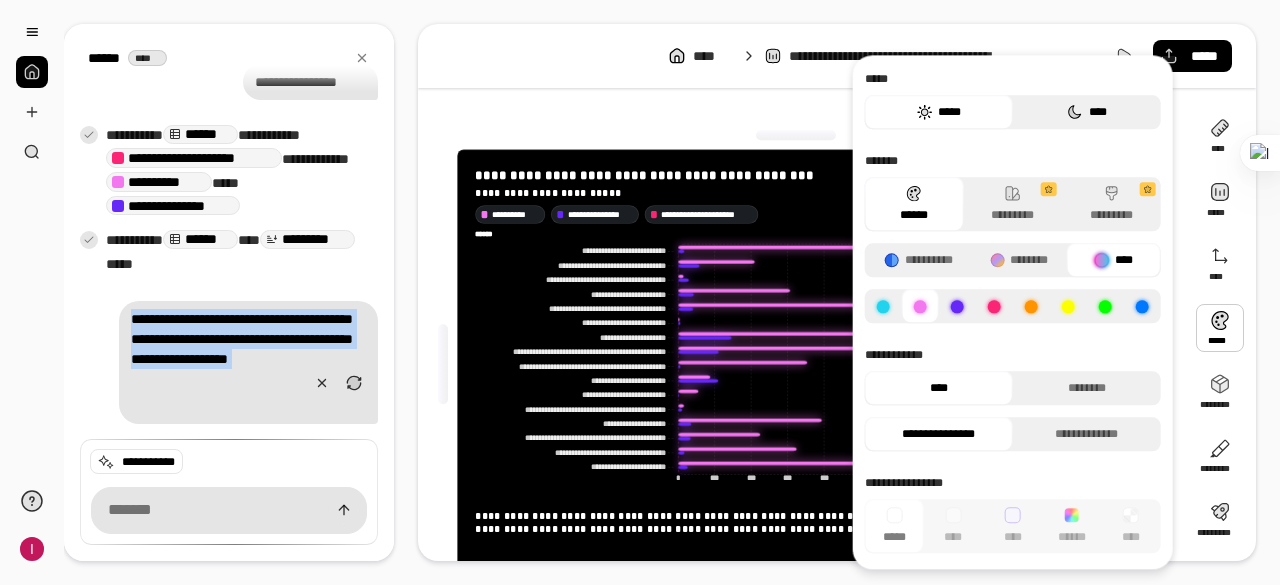 click 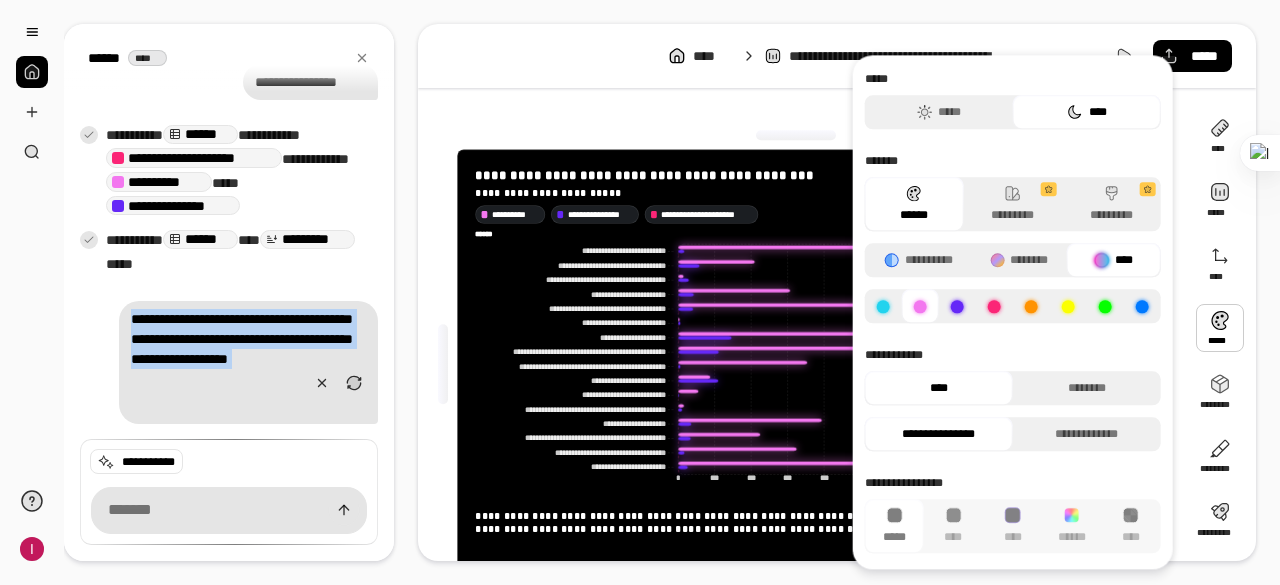click 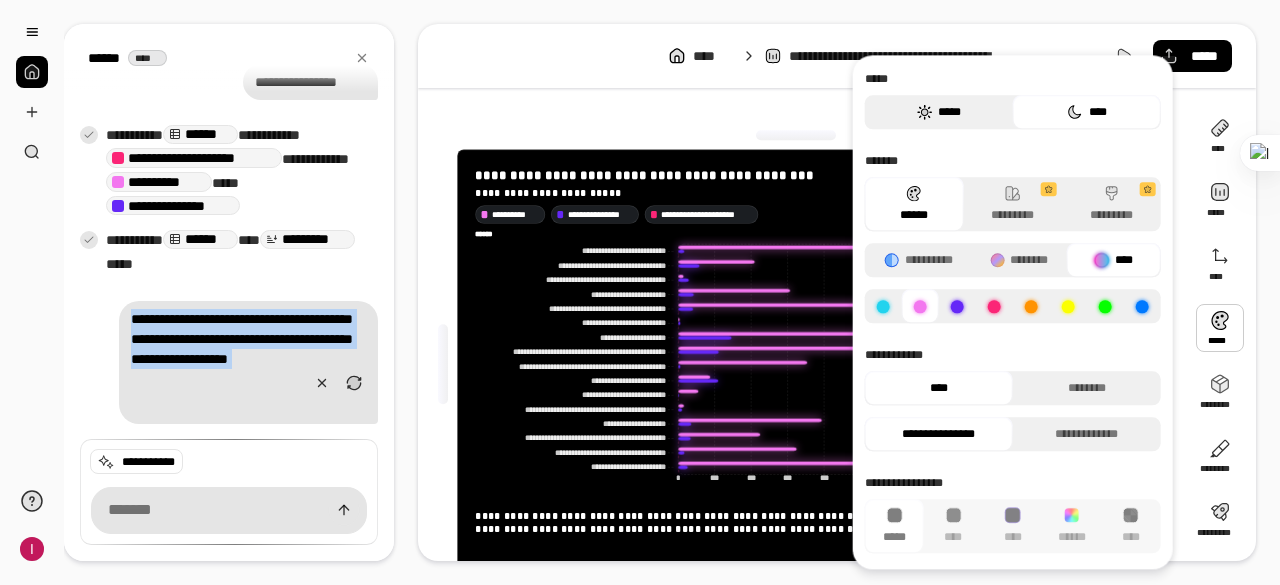 click on "*****" at bounding box center [939, 112] 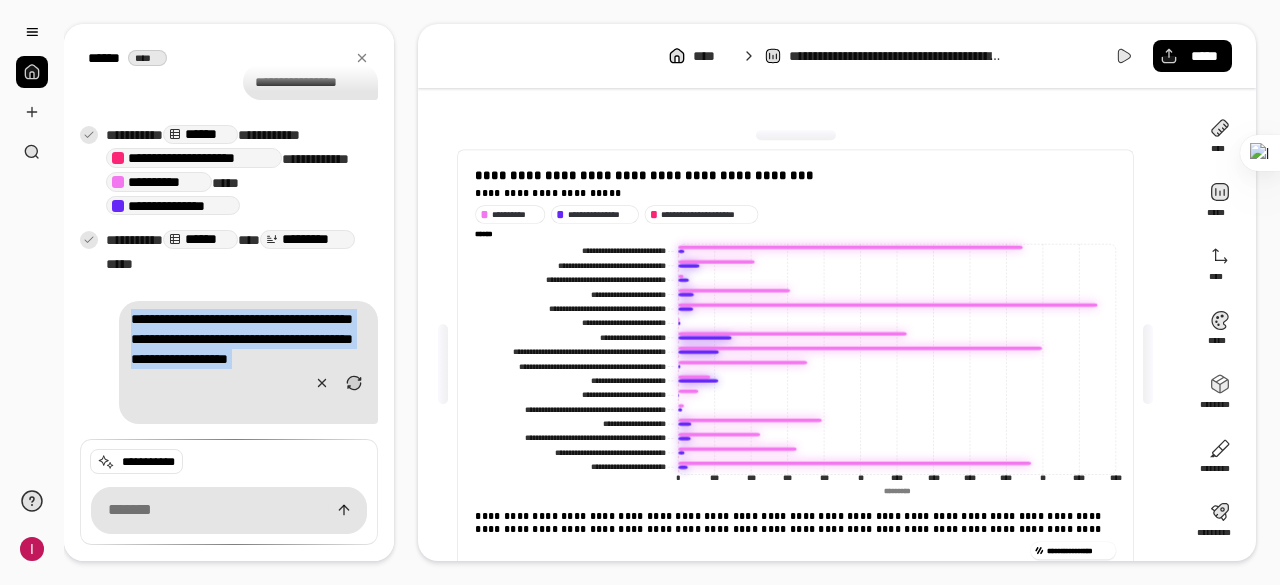 click on "**********" at bounding box center [795, 214] 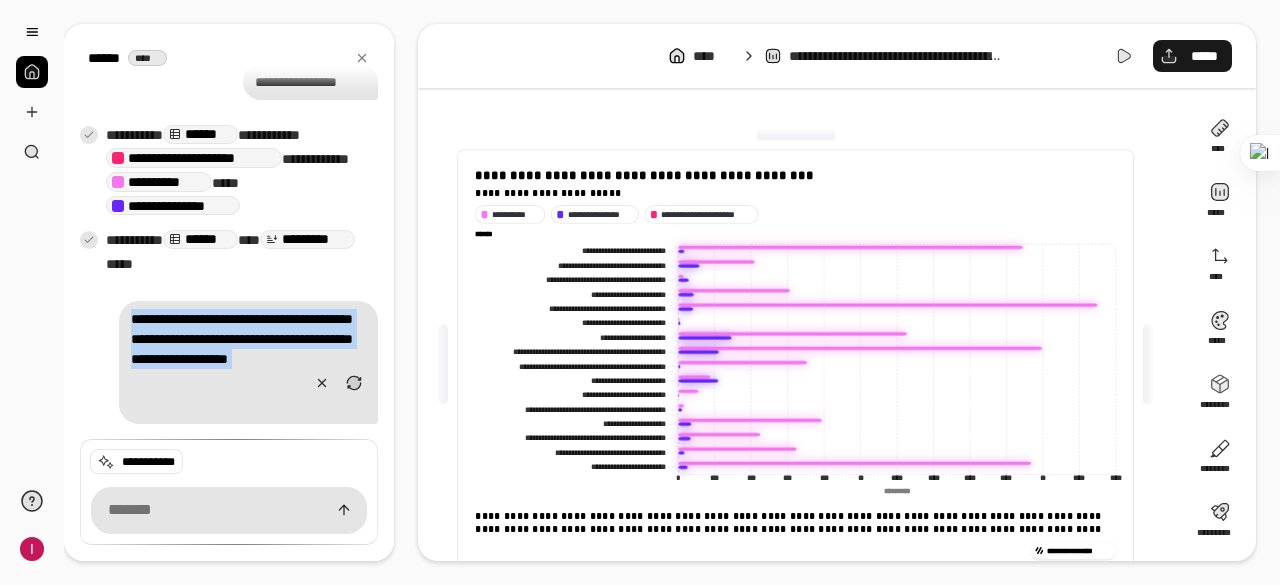 click on "*****" at bounding box center [1204, 56] 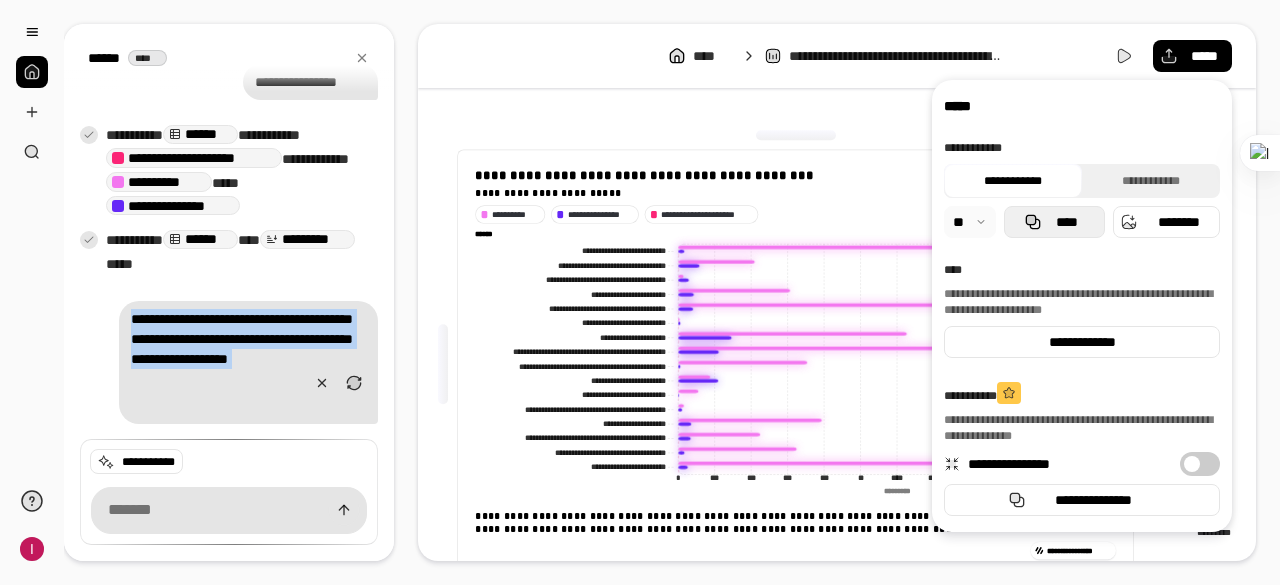 click on "****" at bounding box center (1066, 222) 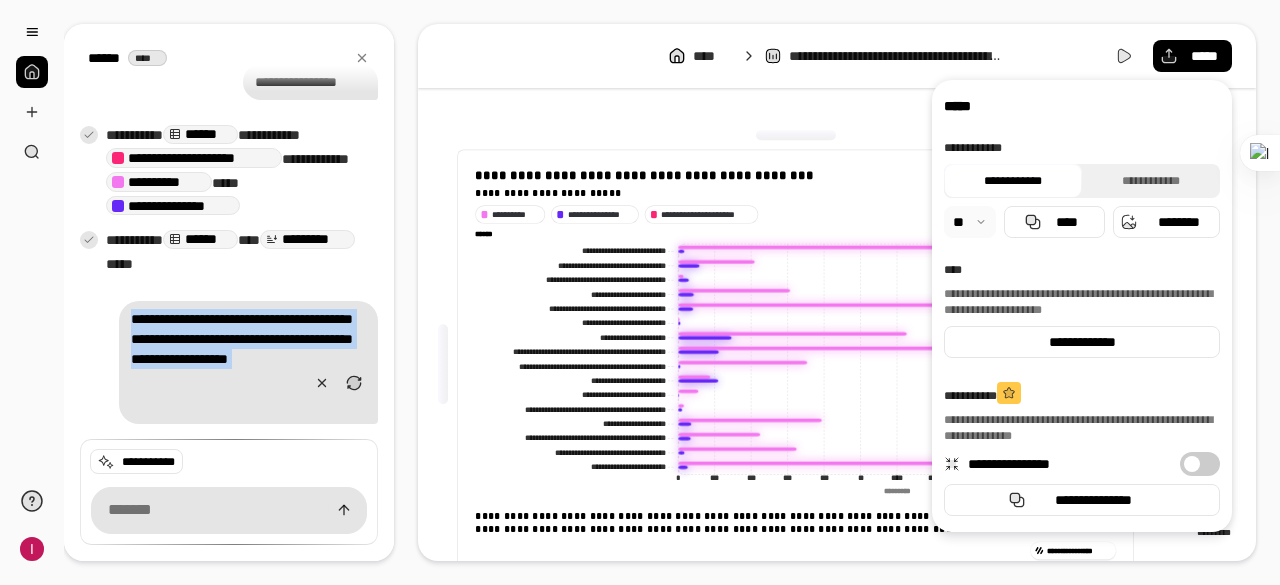 click on "**********" at bounding box center (795, 214) 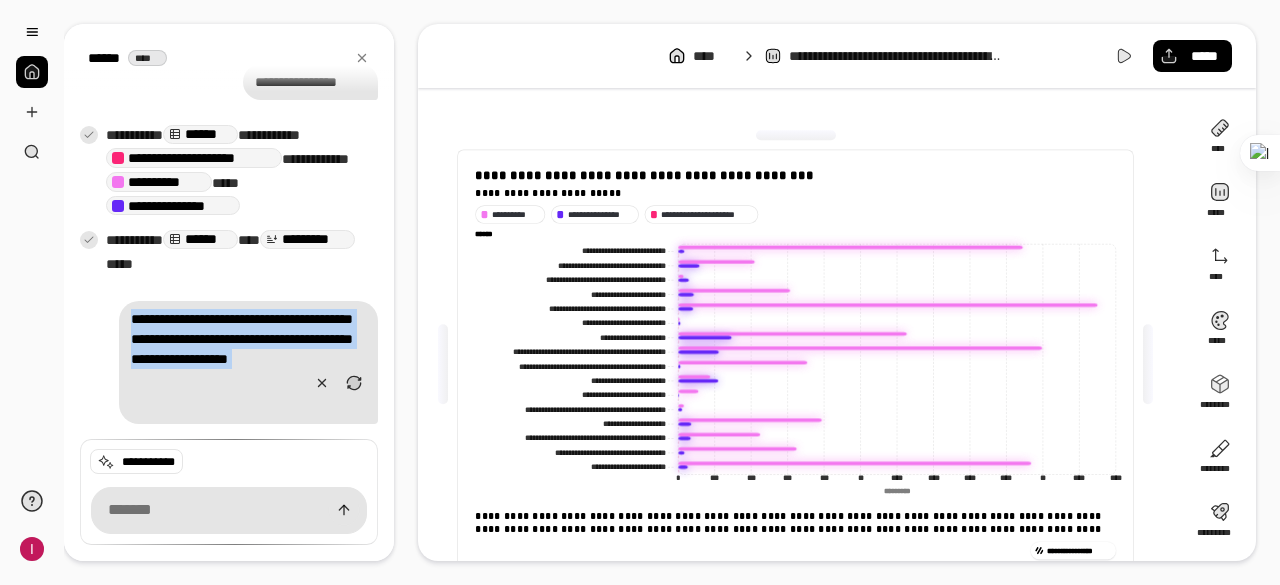 click on "**********" at bounding box center [229, 462] 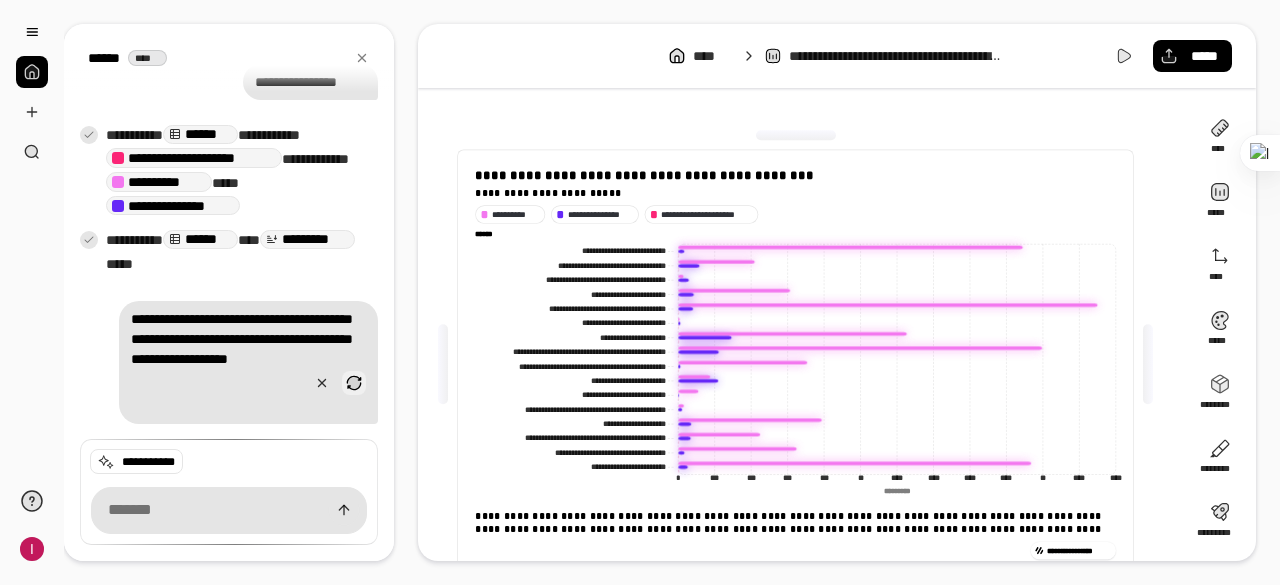 click at bounding box center (354, 383) 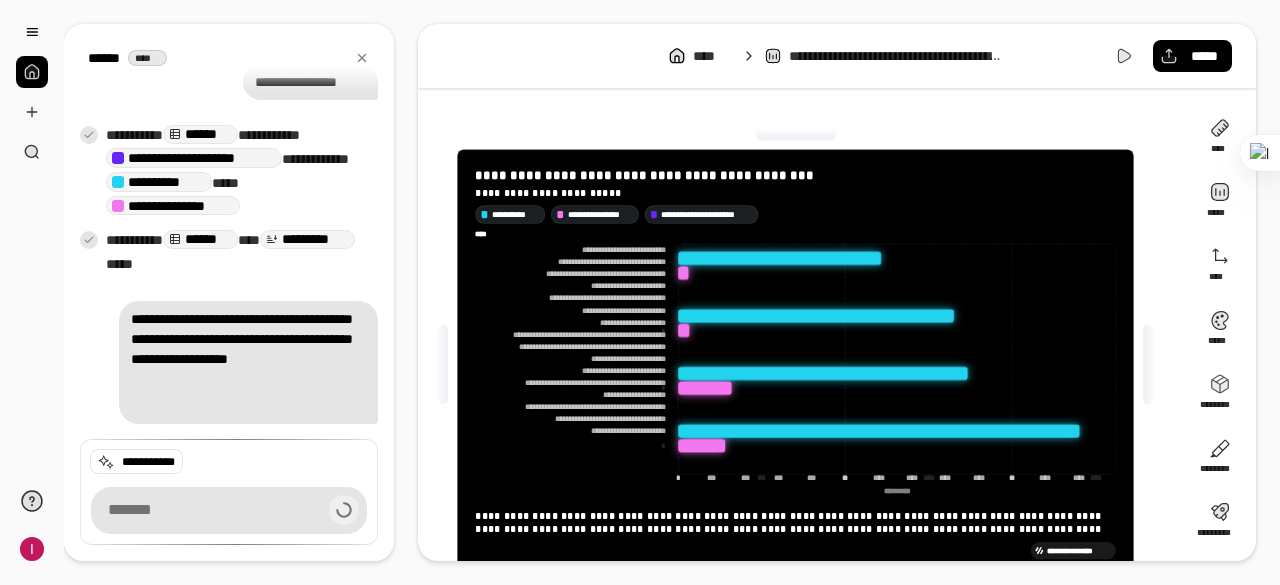 type on "****" 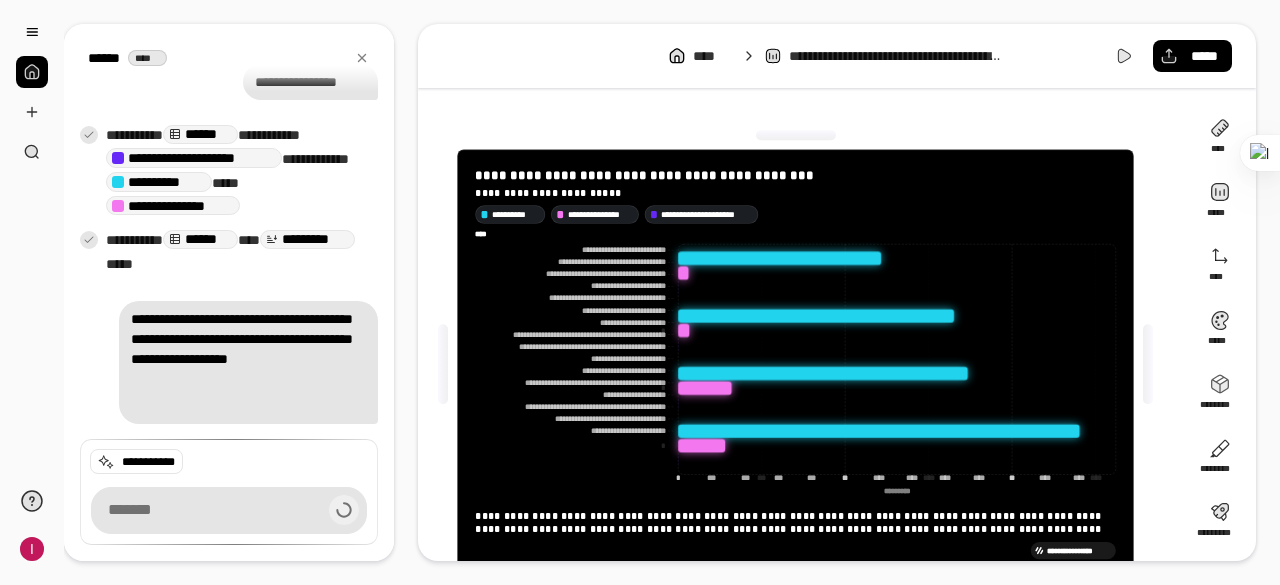 scroll, scrollTop: 650, scrollLeft: 0, axis: vertical 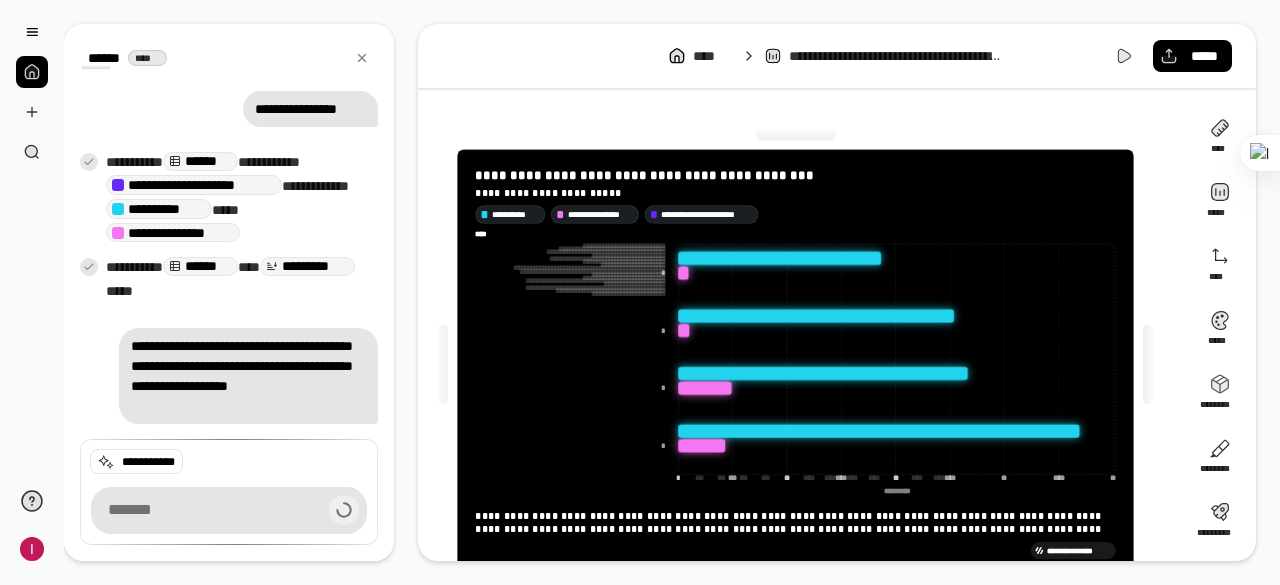 click on "**********" at bounding box center (248, 376) 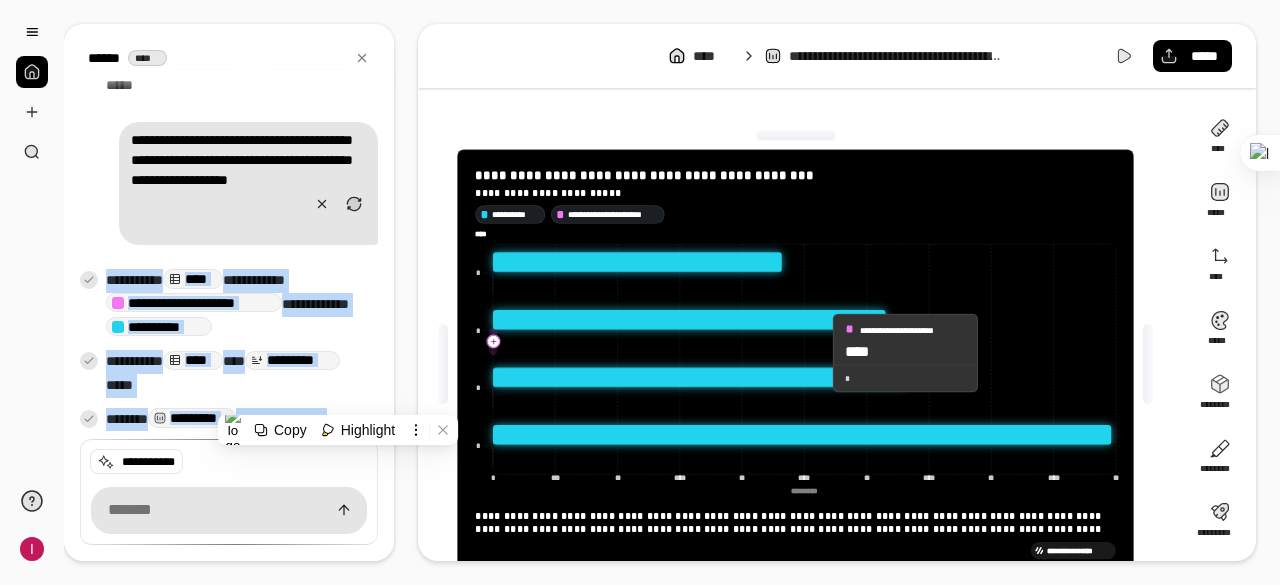 scroll, scrollTop: 887, scrollLeft: 0, axis: vertical 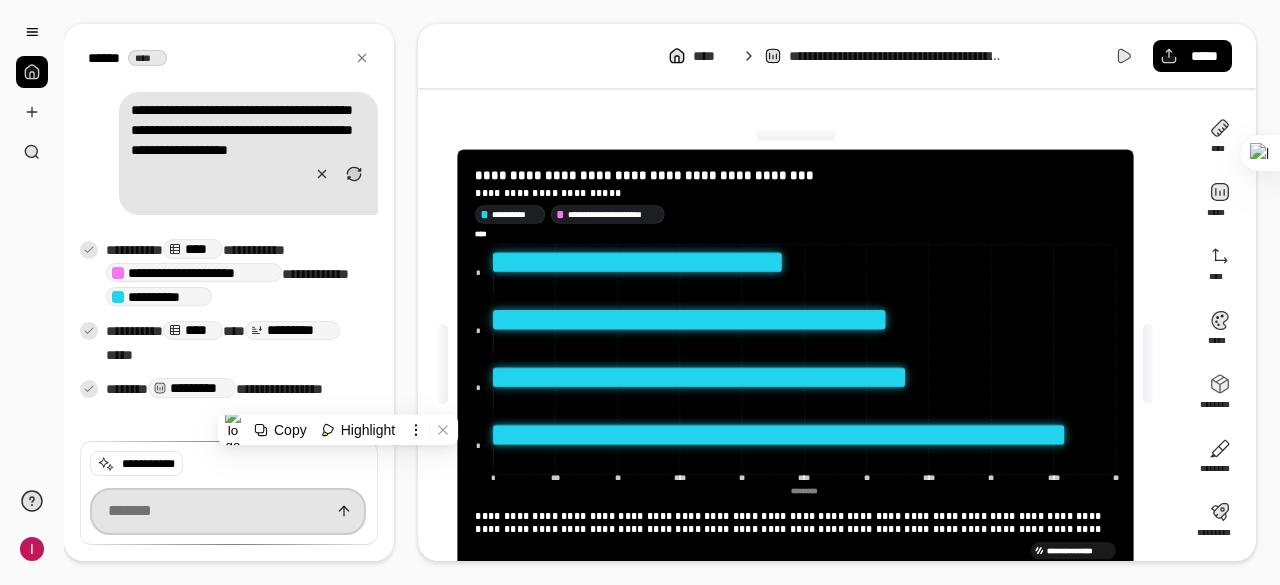click at bounding box center (228, 511) 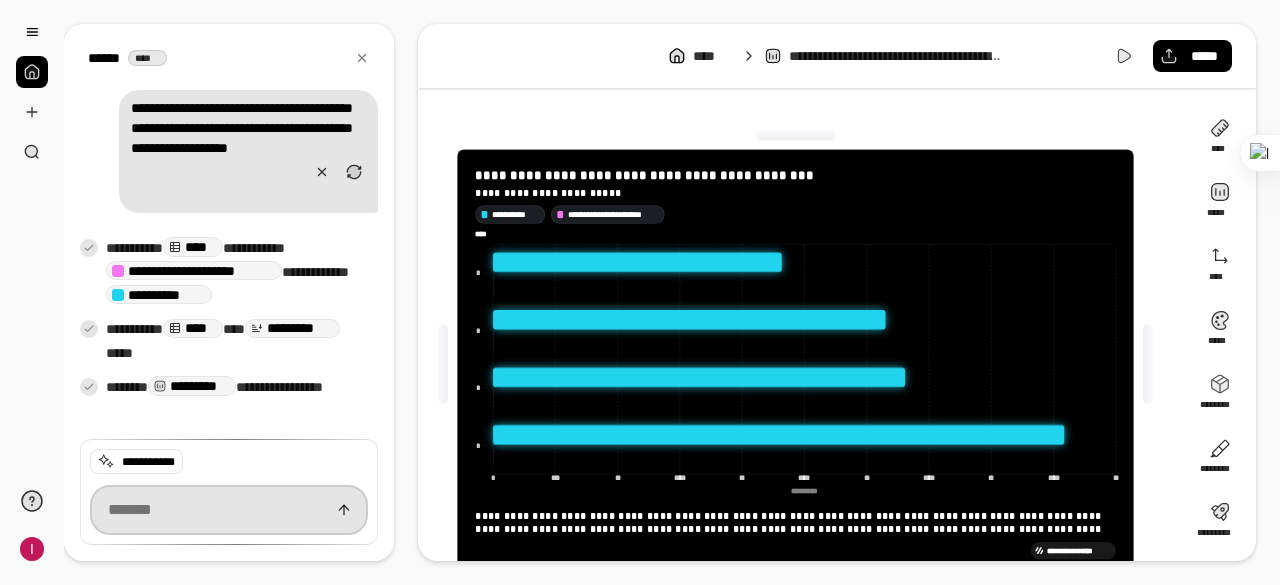 drag, startPoint x: 112, startPoint y: 506, endPoint x: 233, endPoint y: 506, distance: 121 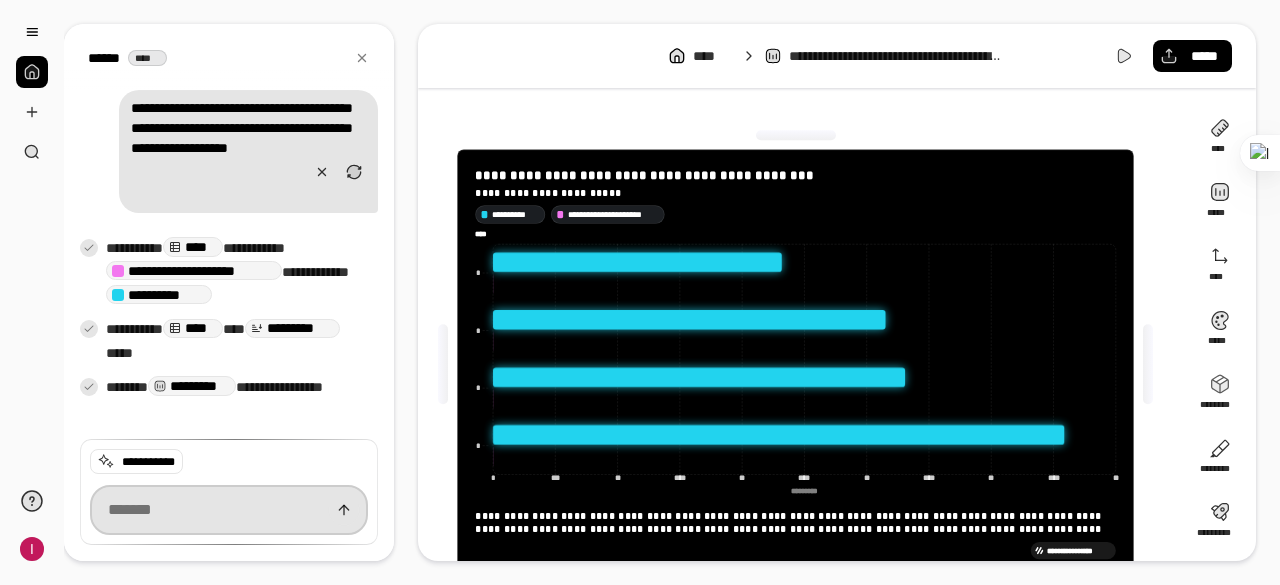 click at bounding box center (229, 510) 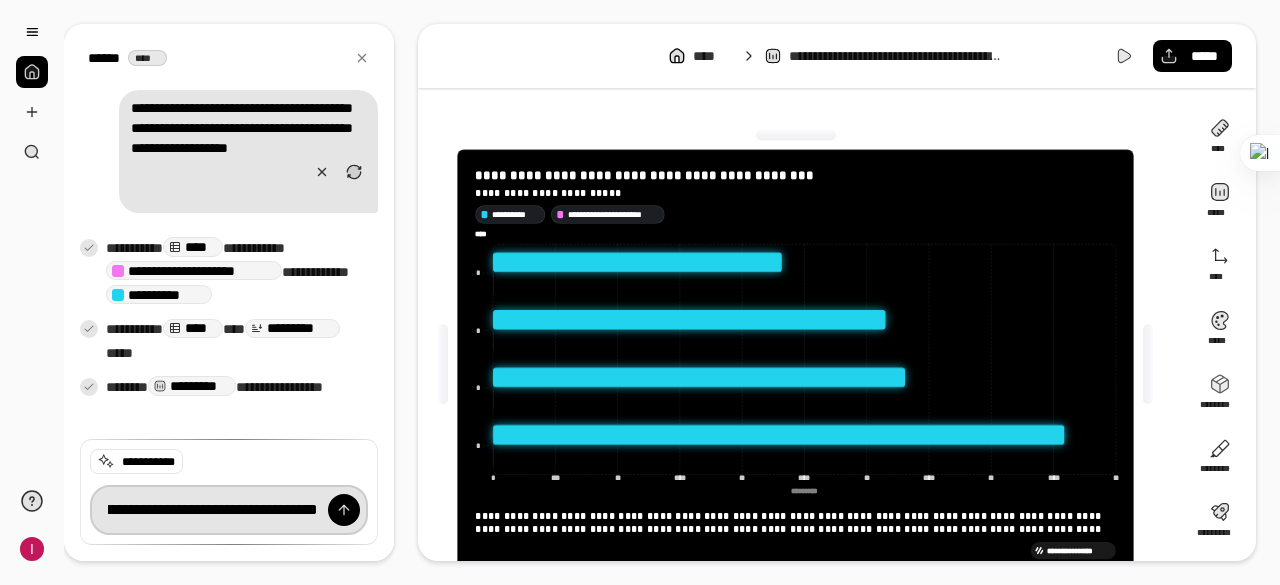 scroll, scrollTop: 0, scrollLeft: 666, axis: horizontal 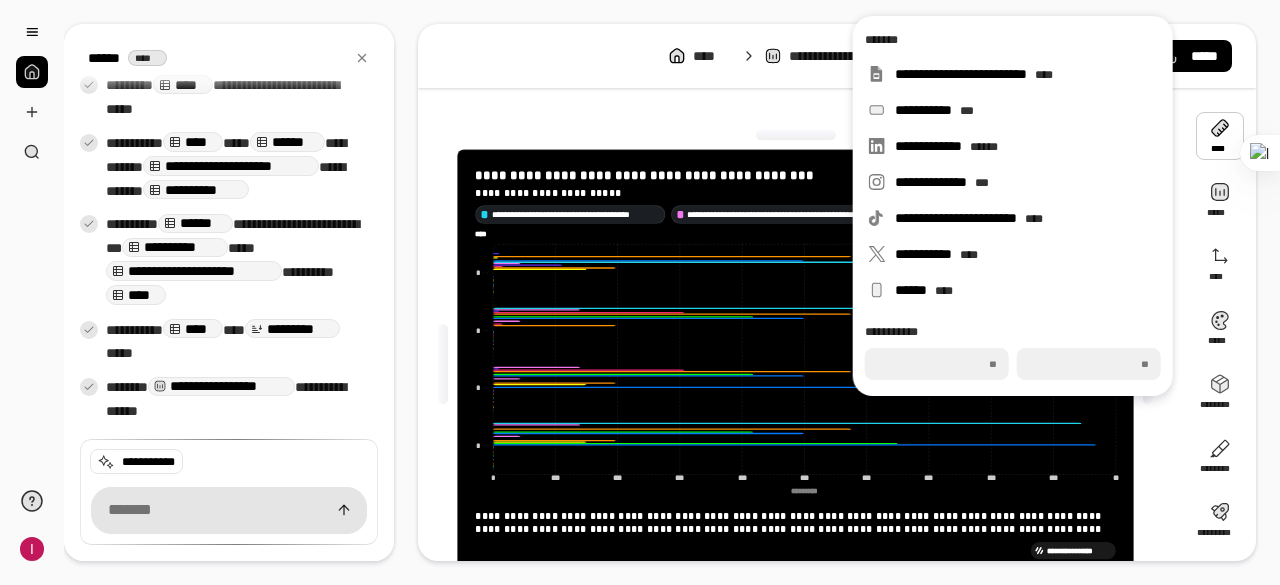 click at bounding box center (796, 135) 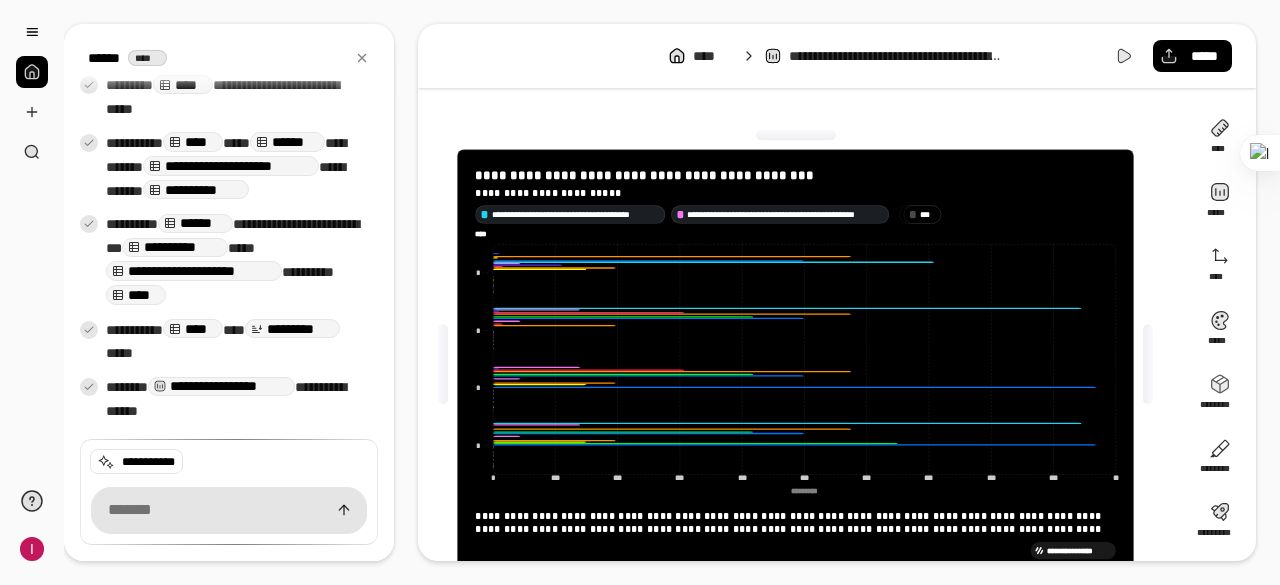 click on "**********" at bounding box center (803, 364) 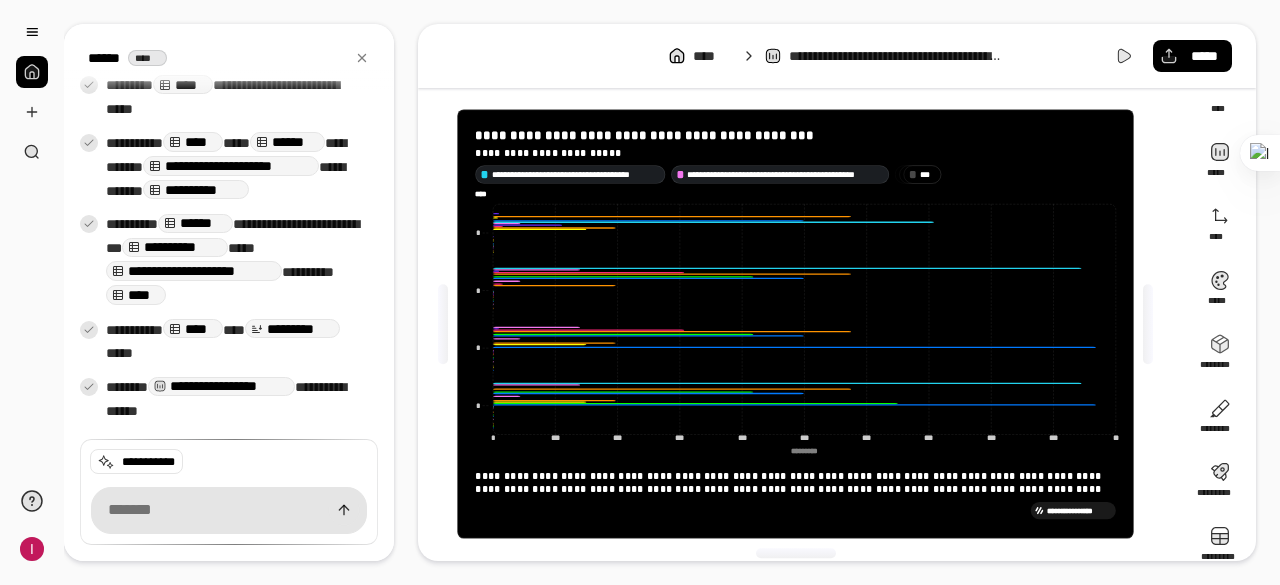 scroll, scrollTop: 62, scrollLeft: 0, axis: vertical 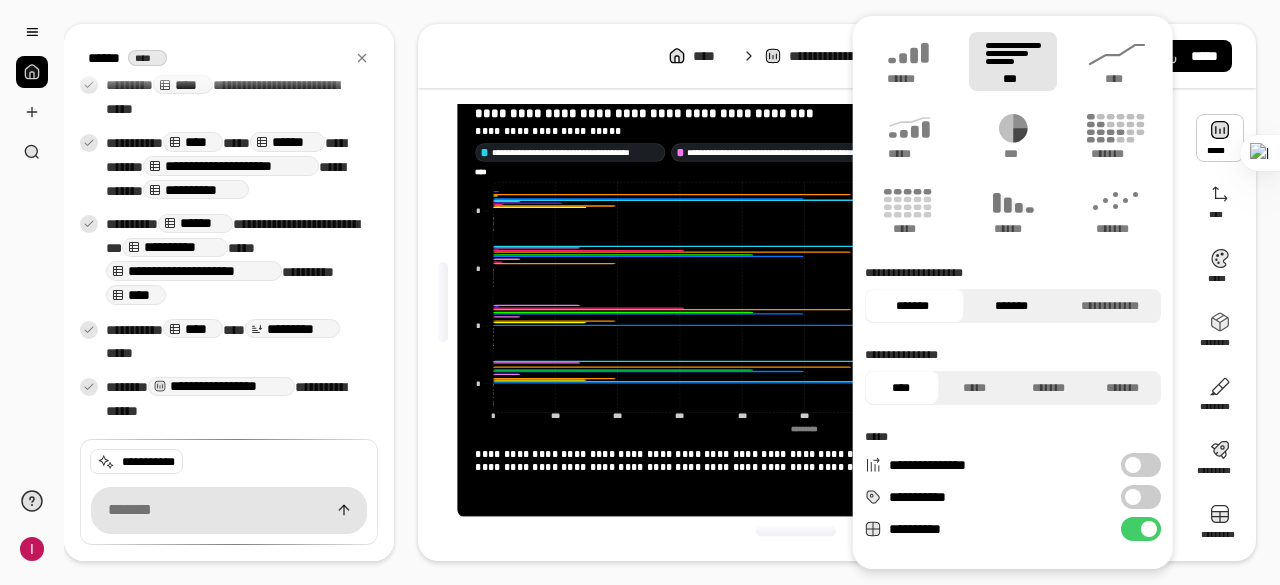 click on "*******" at bounding box center (1010, 306) 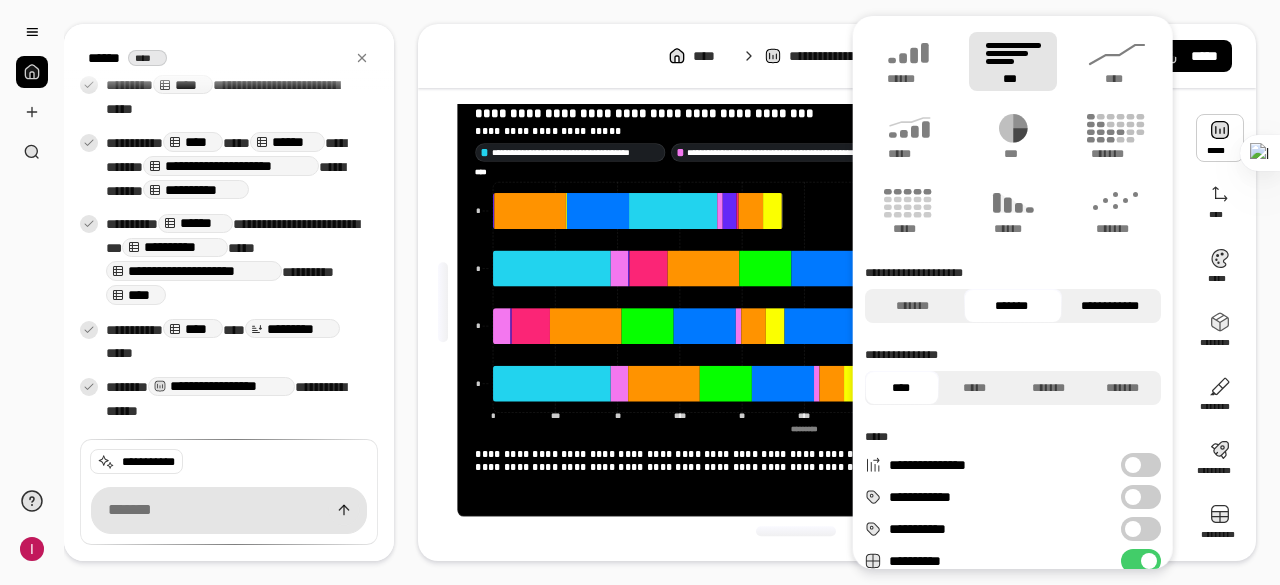 click on "**********" at bounding box center (1109, 306) 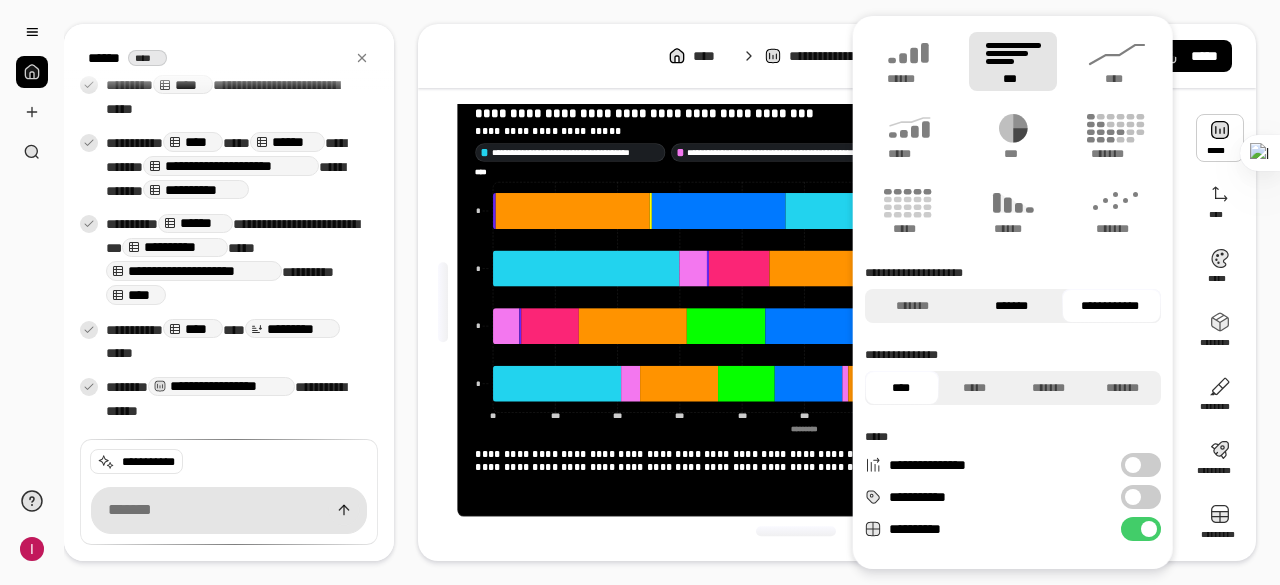 click on "*******" at bounding box center [1010, 306] 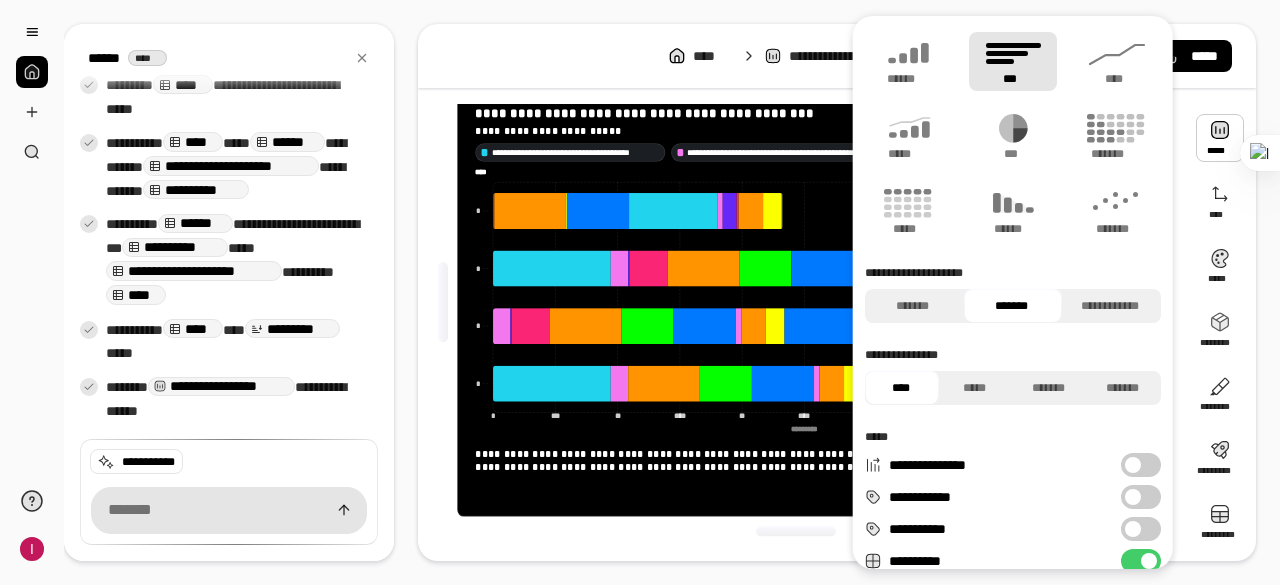 click on "**********" at bounding box center [803, 302] 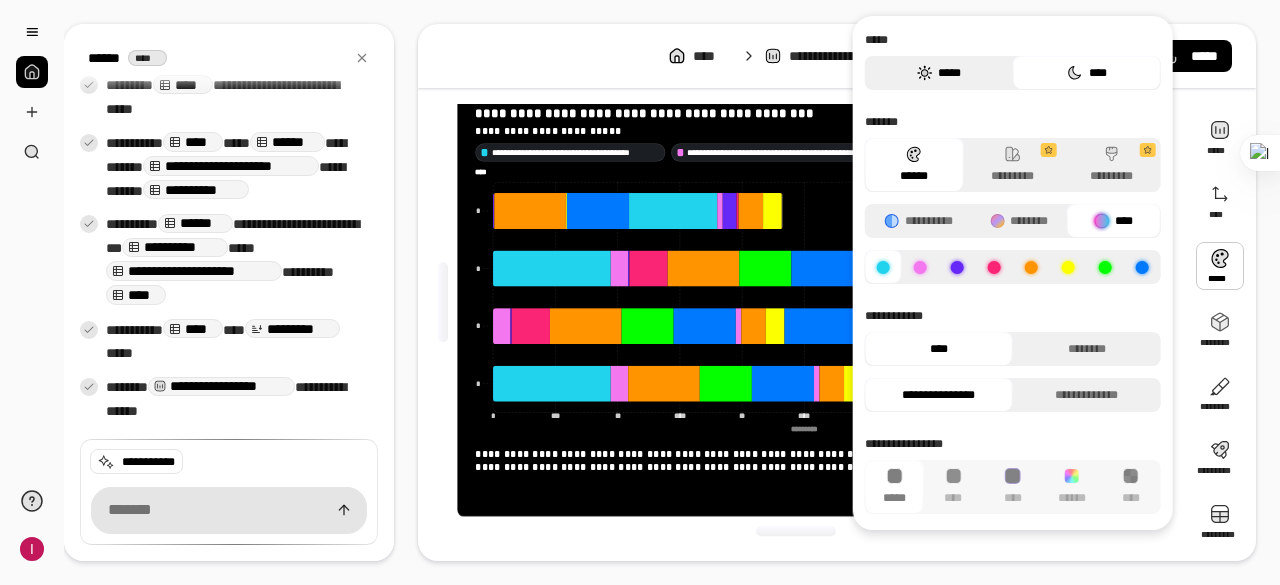 click on "*****" at bounding box center [939, 73] 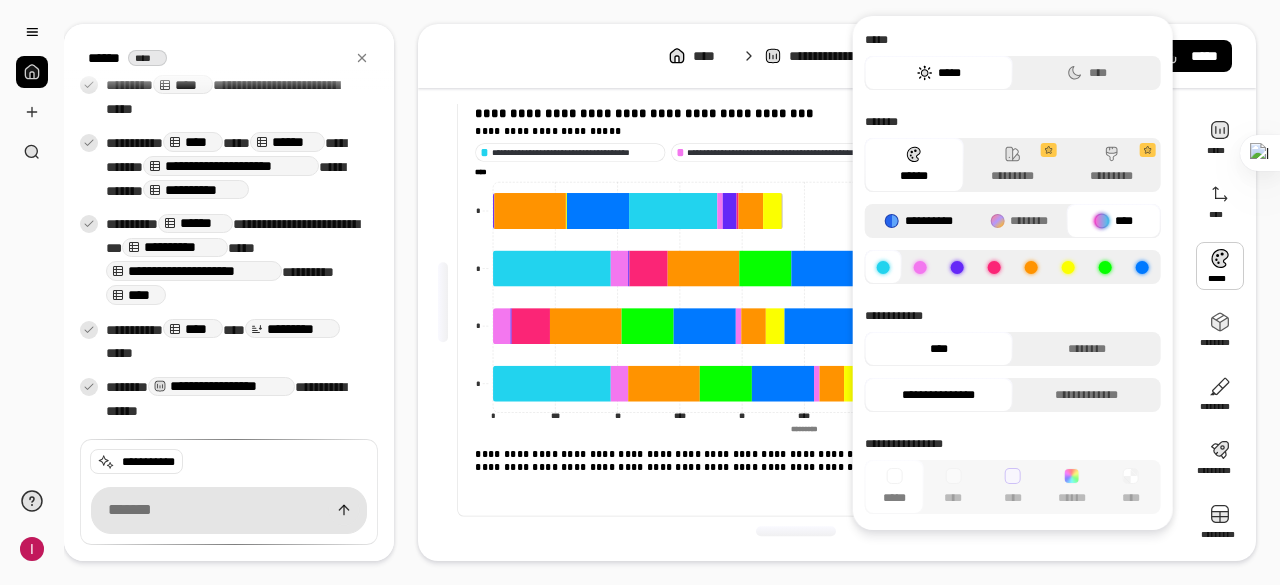 click on "**********" at bounding box center (919, 221) 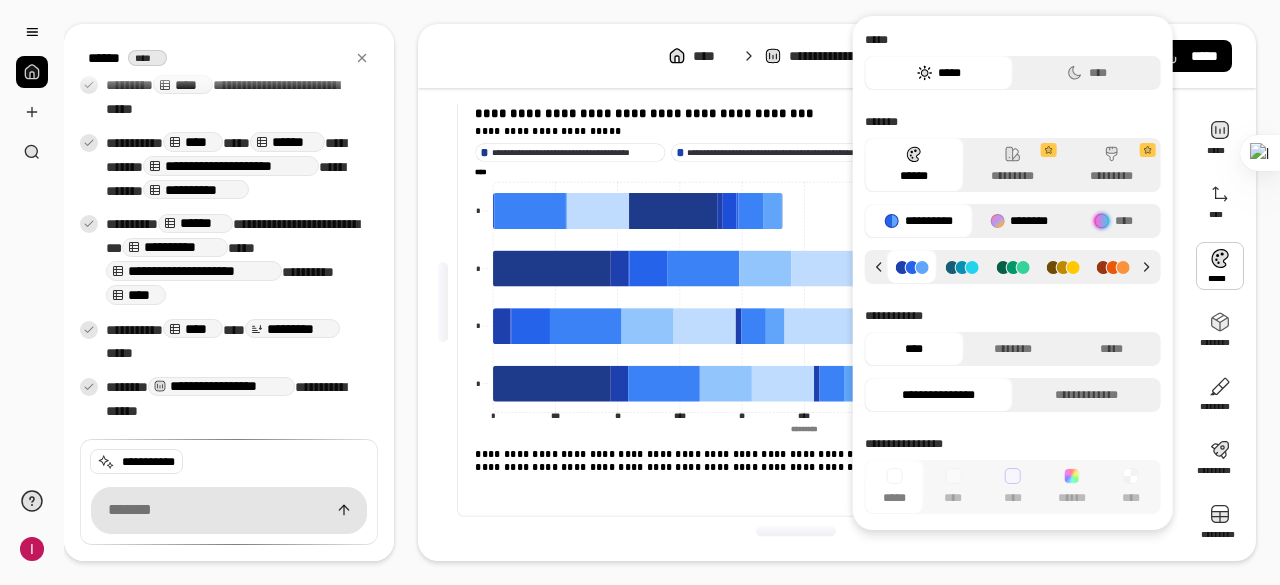 click at bounding box center (997, 221) 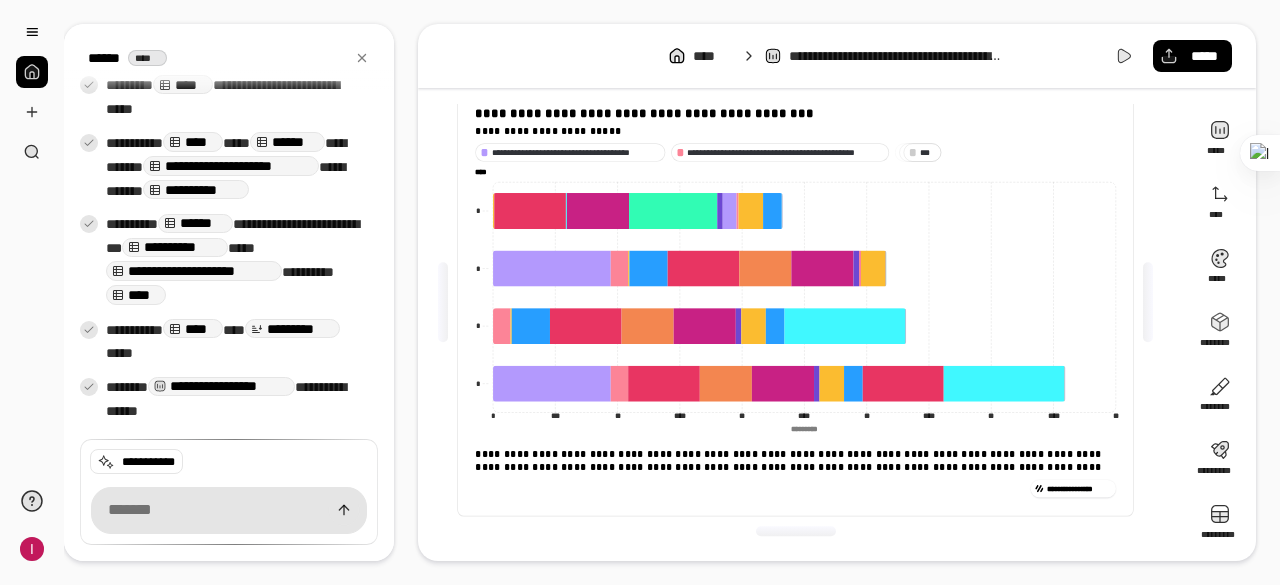 click on "**********" at bounding box center (837, 56) 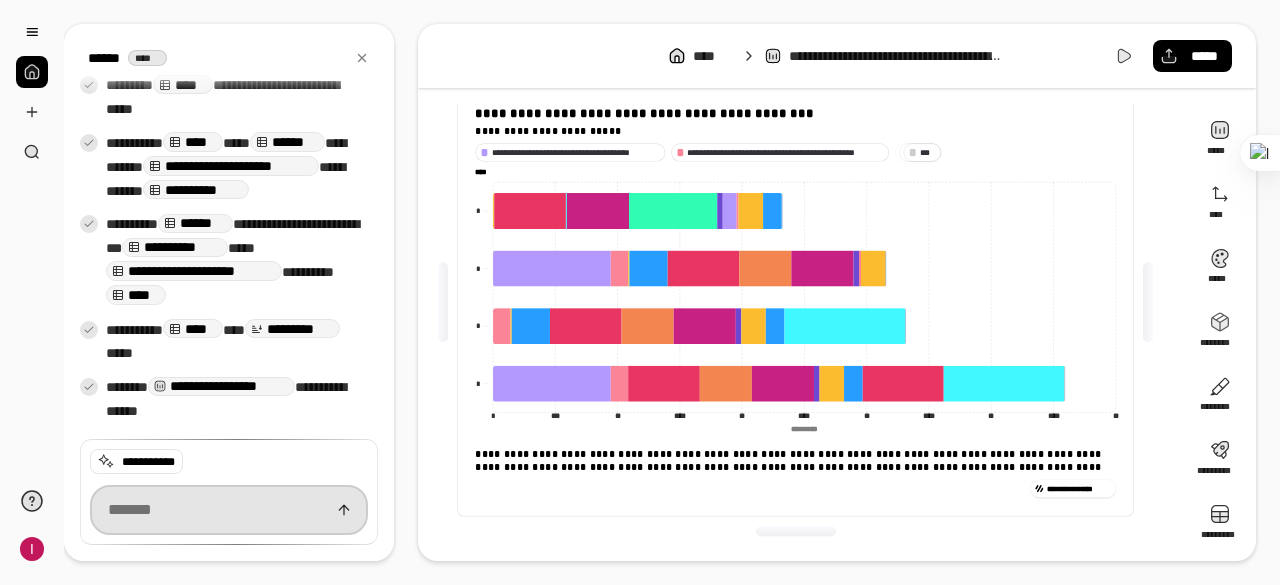 click at bounding box center (229, 510) 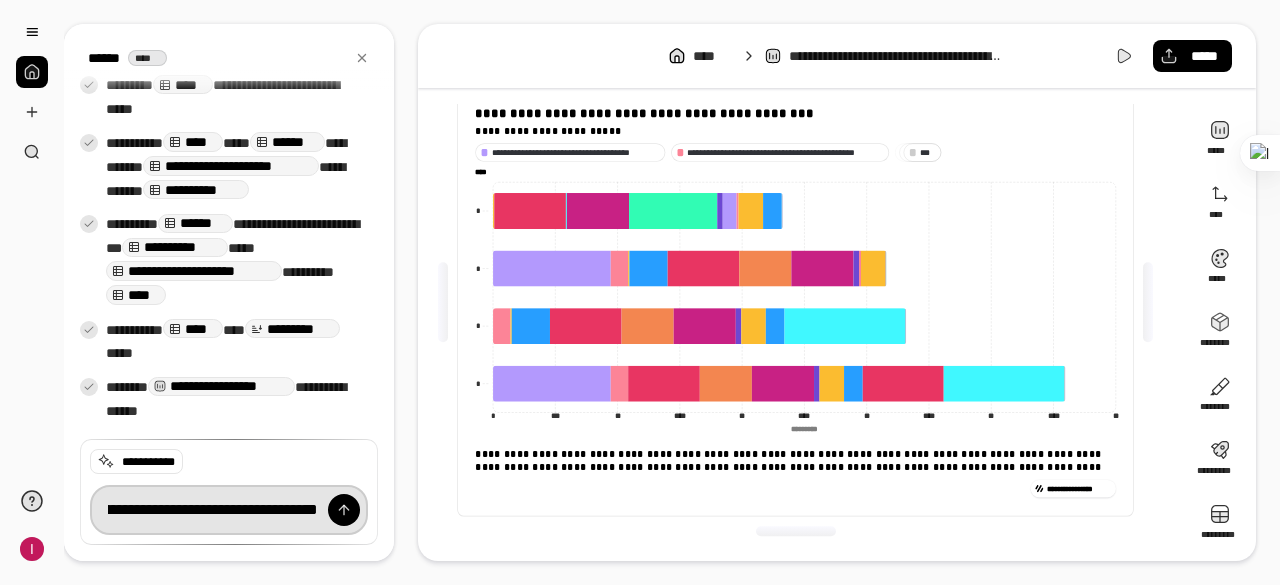 scroll, scrollTop: 0, scrollLeft: 779, axis: horizontal 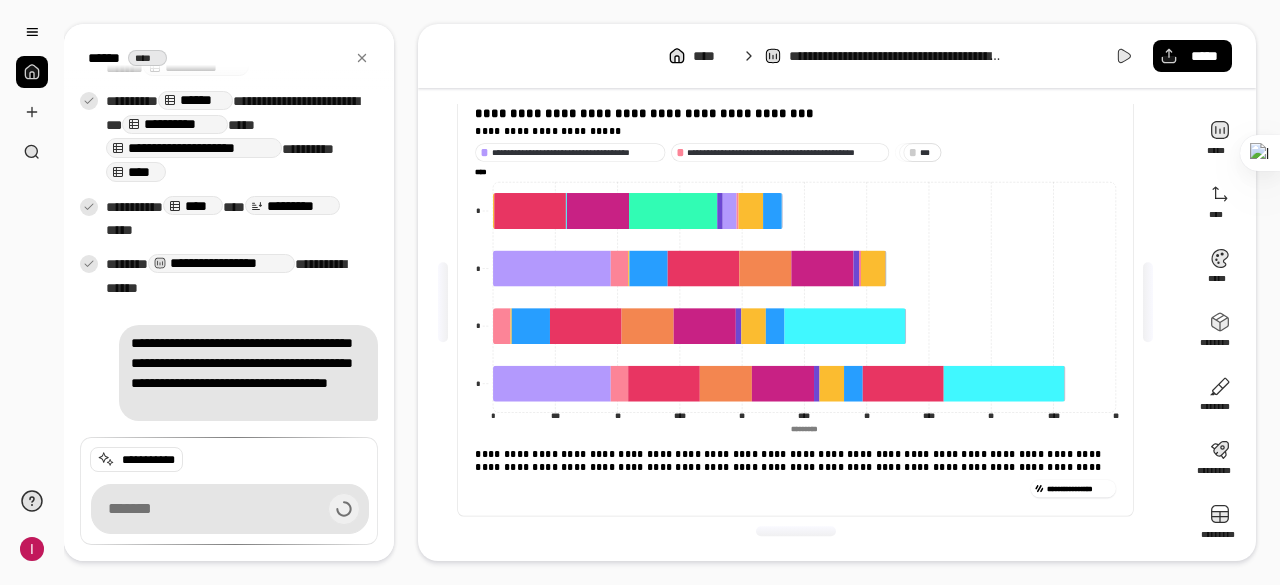 type on "******" 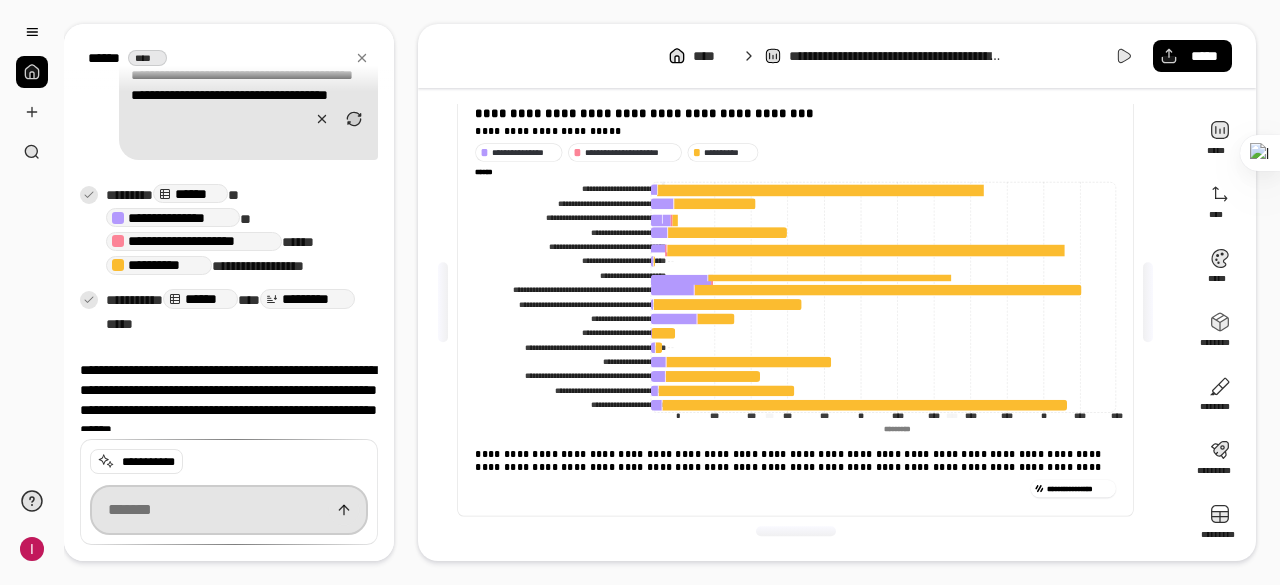 scroll, scrollTop: 1801, scrollLeft: 0, axis: vertical 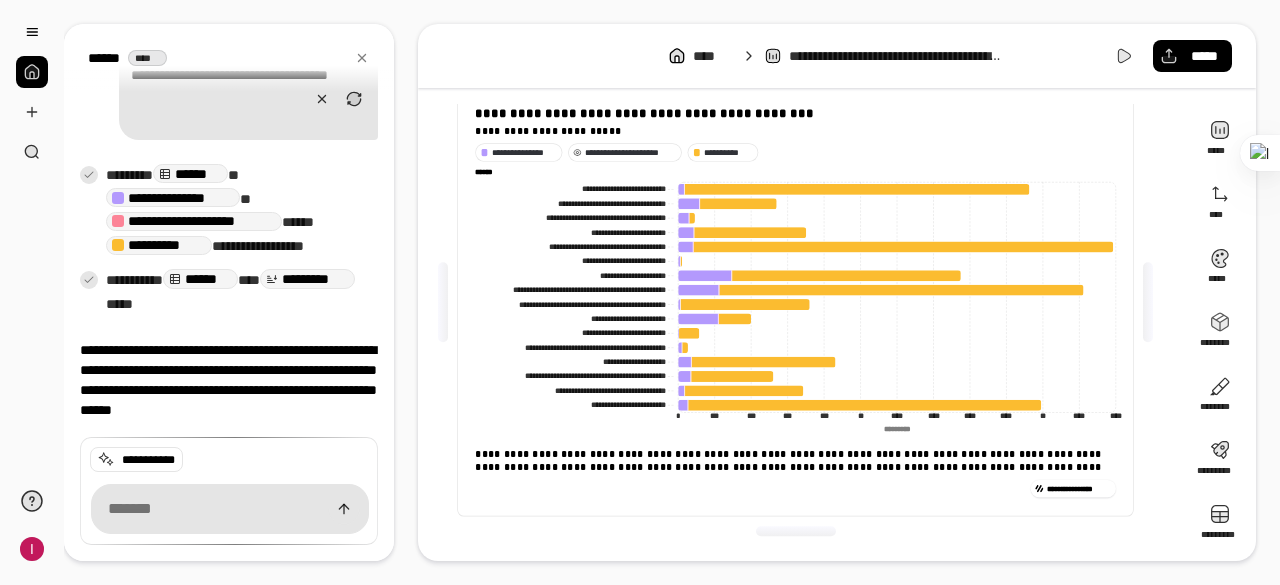 click on "**********" at bounding box center [631, 152] 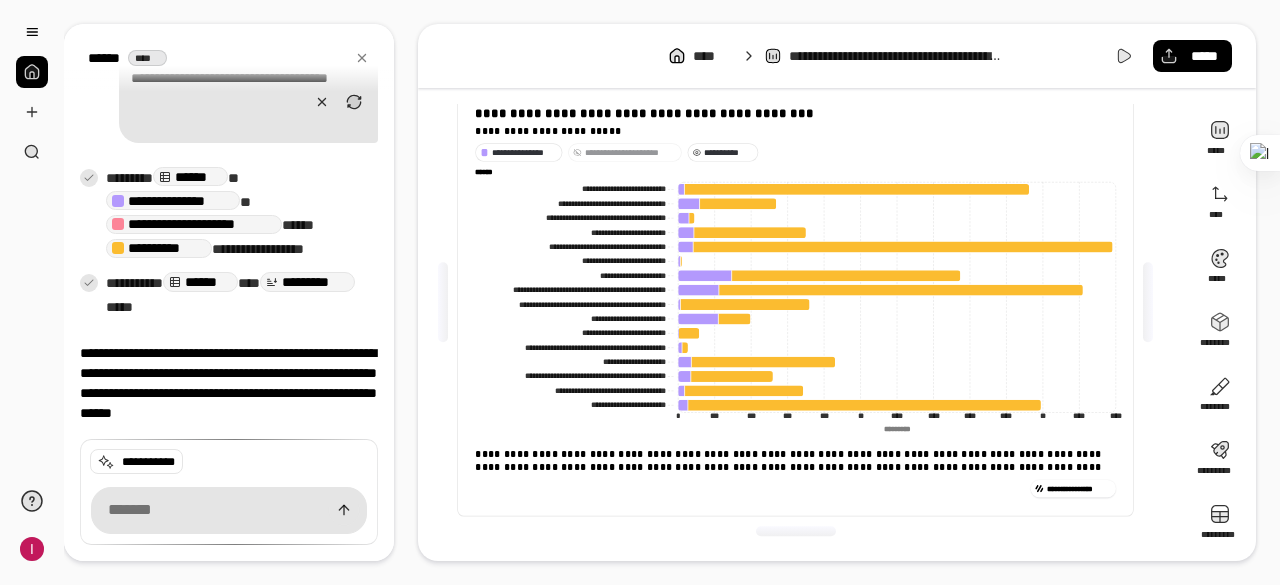 click on "**********" at bounding box center (728, 152) 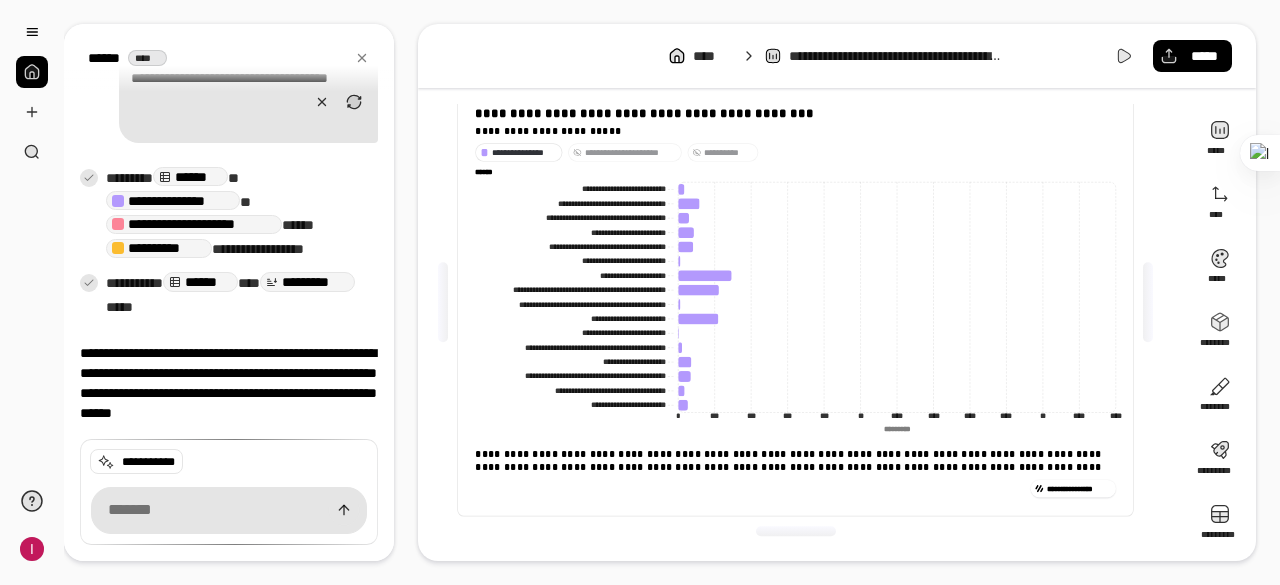 click on "**********" at bounding box center [631, 152] 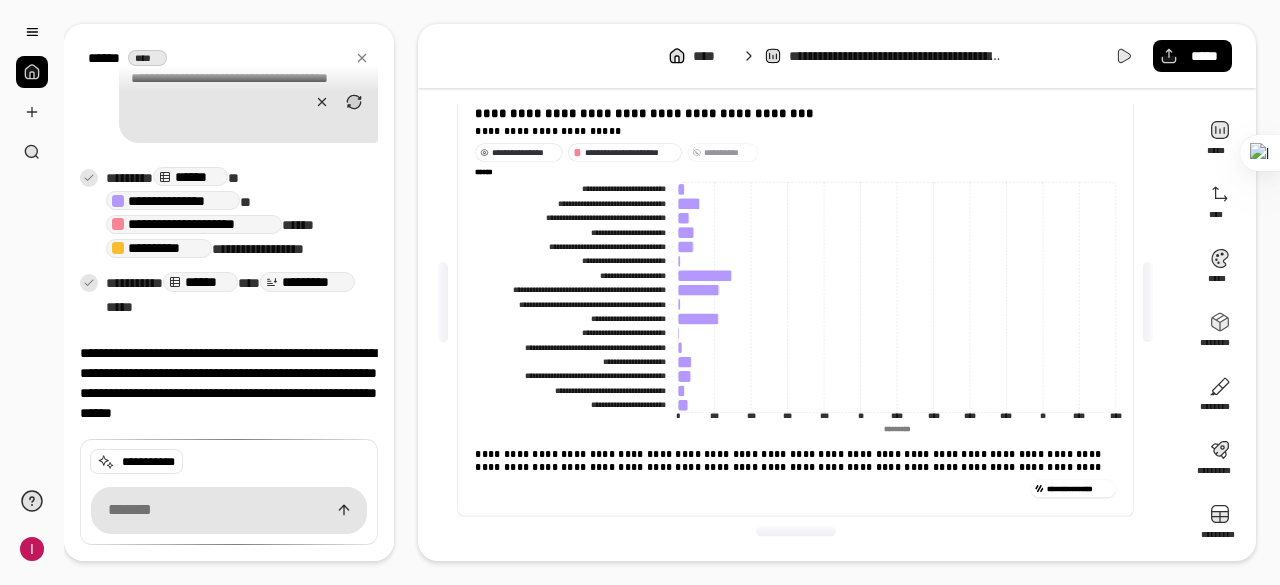 click on "**********" at bounding box center (525, 152) 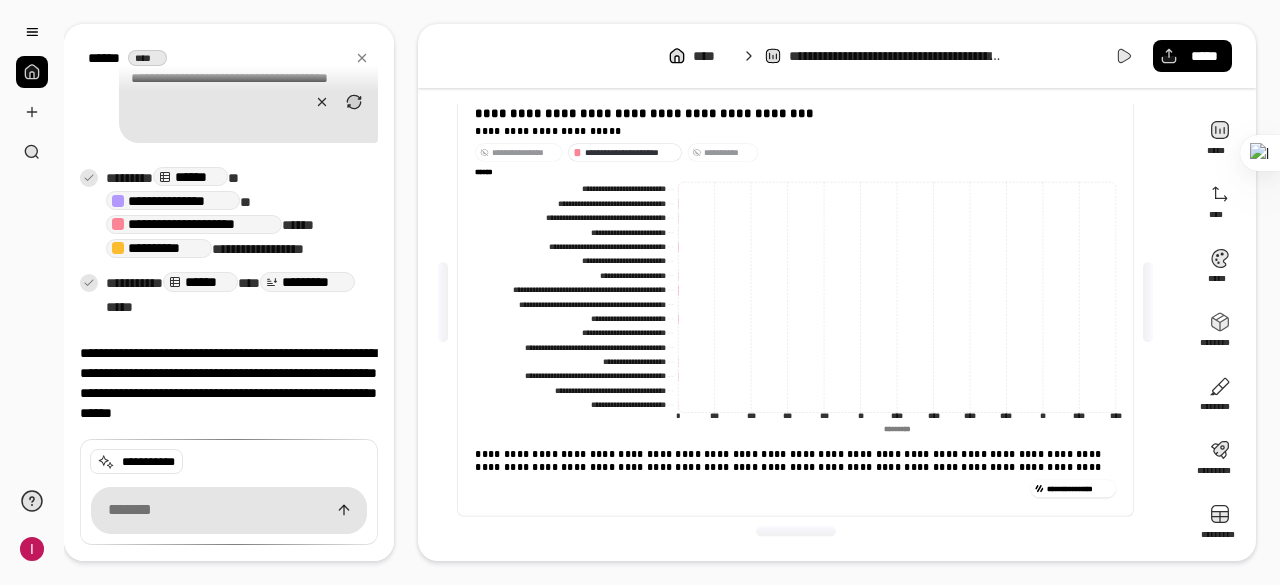 click on "**********" at bounding box center (631, 152) 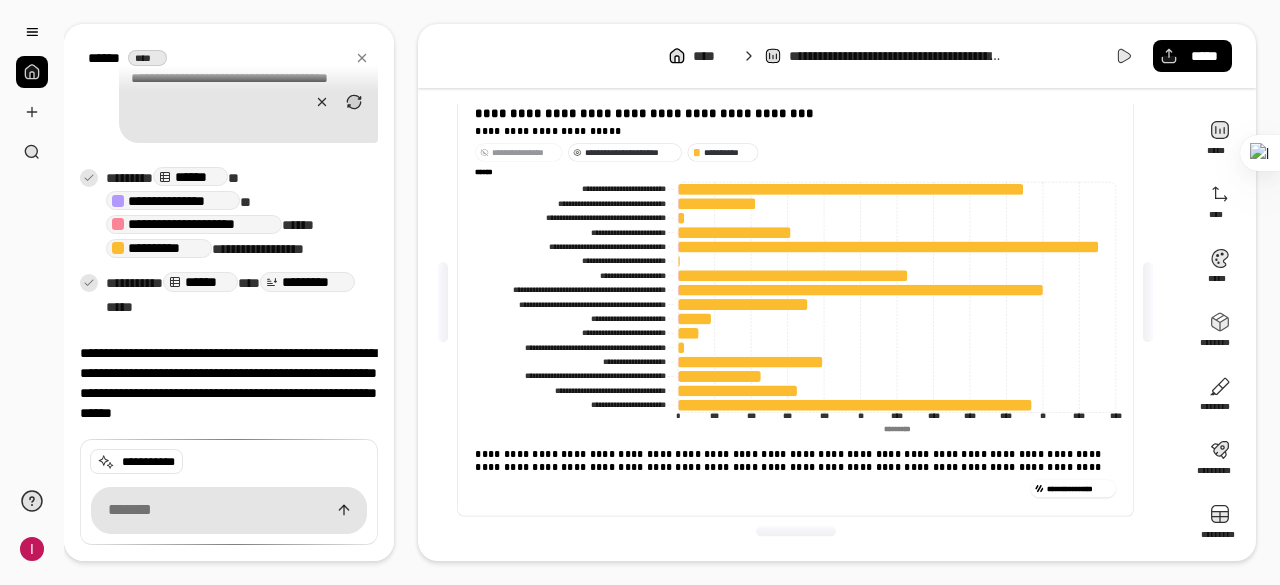 click on "**********" at bounding box center [631, 152] 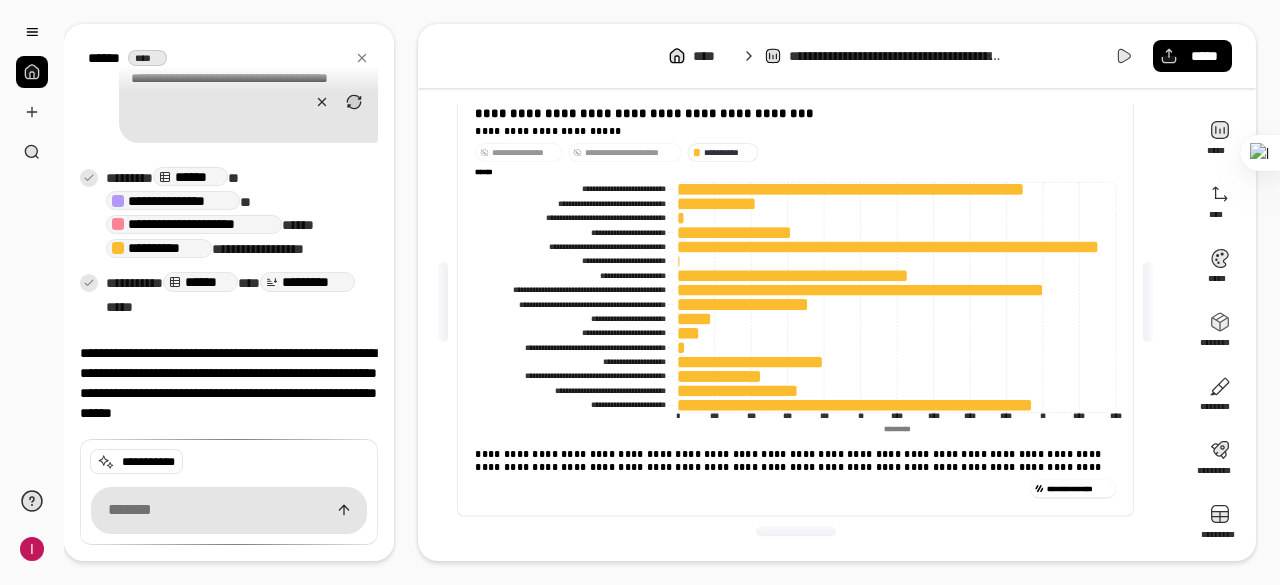 click on "**********" at bounding box center (518, 152) 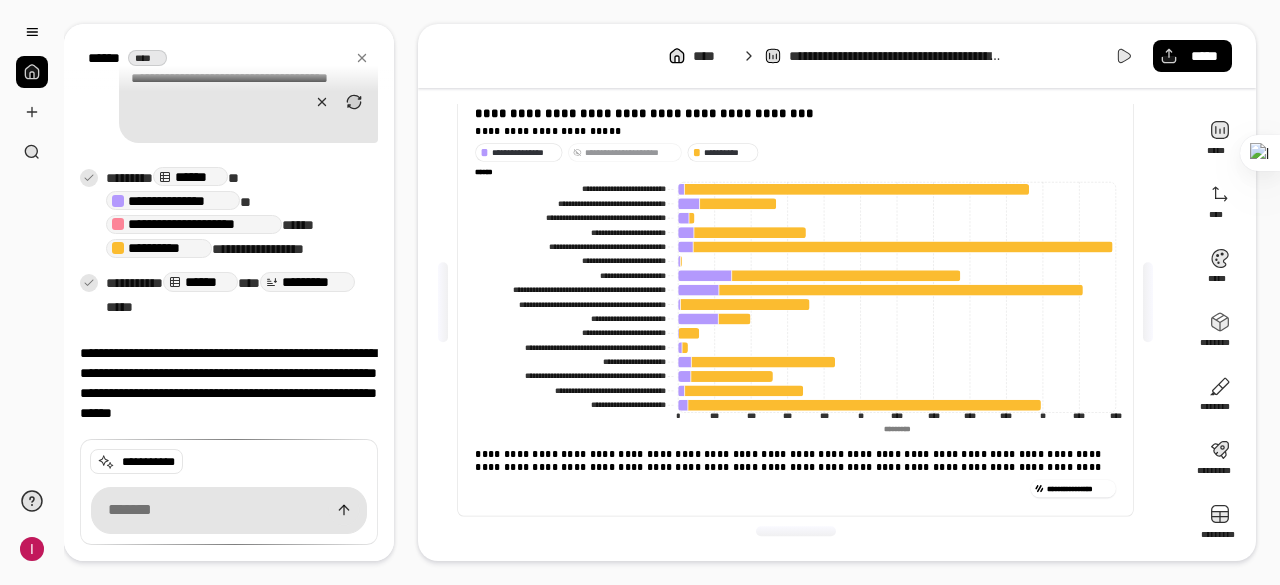 click on "**********" at bounding box center [625, 152] 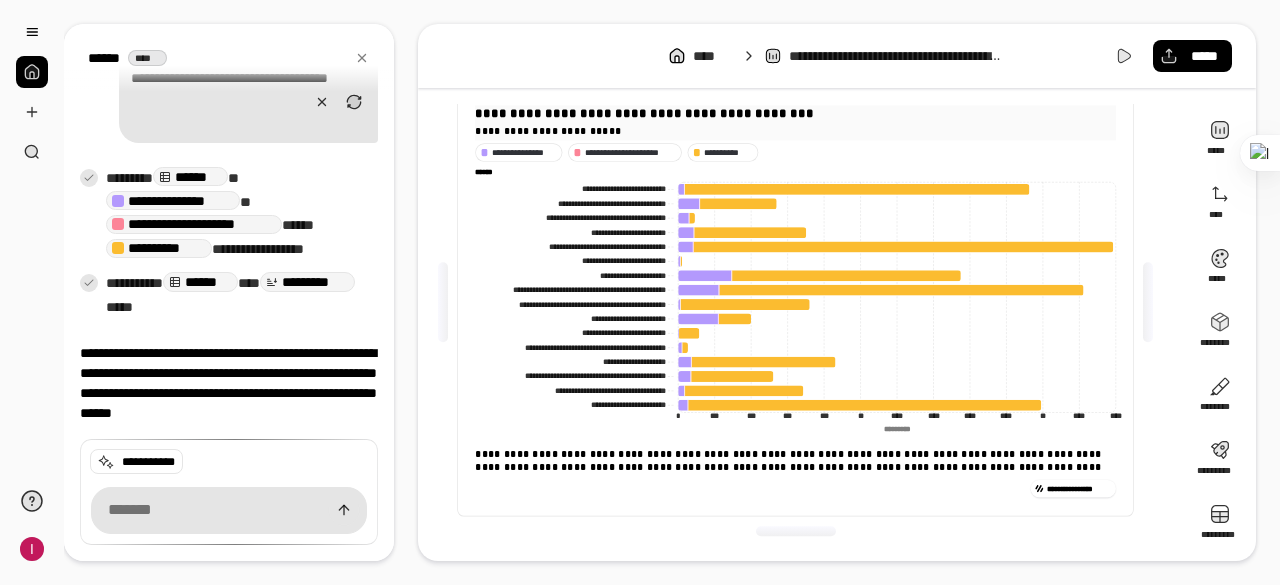 click on "**********" at bounding box center (795, 113) 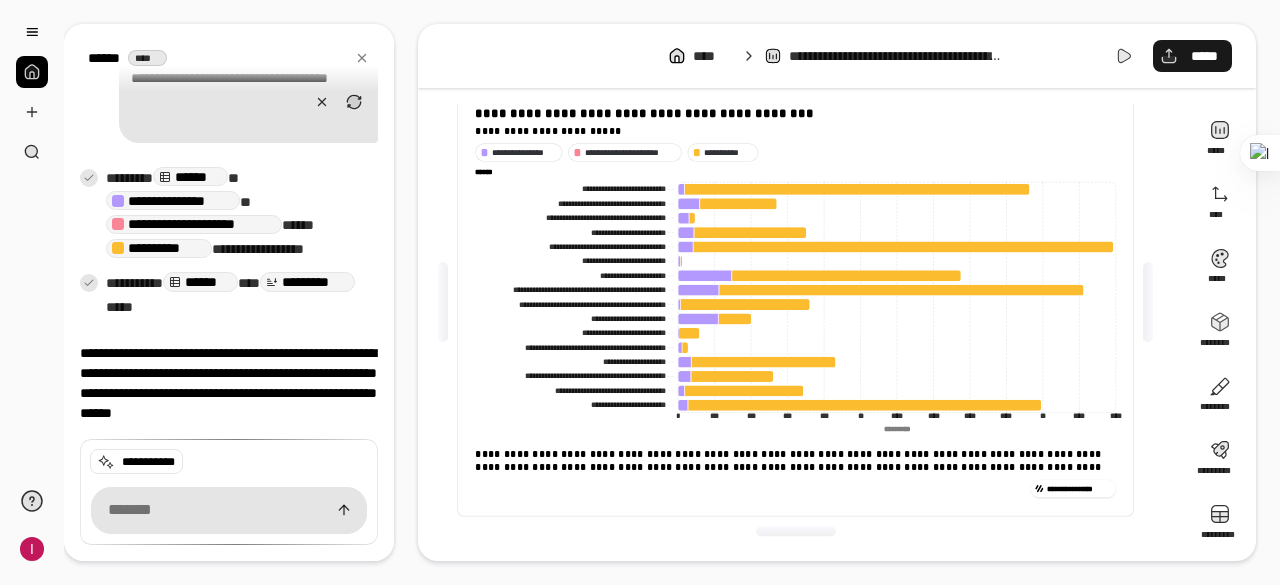 click on "*****" at bounding box center [1204, 56] 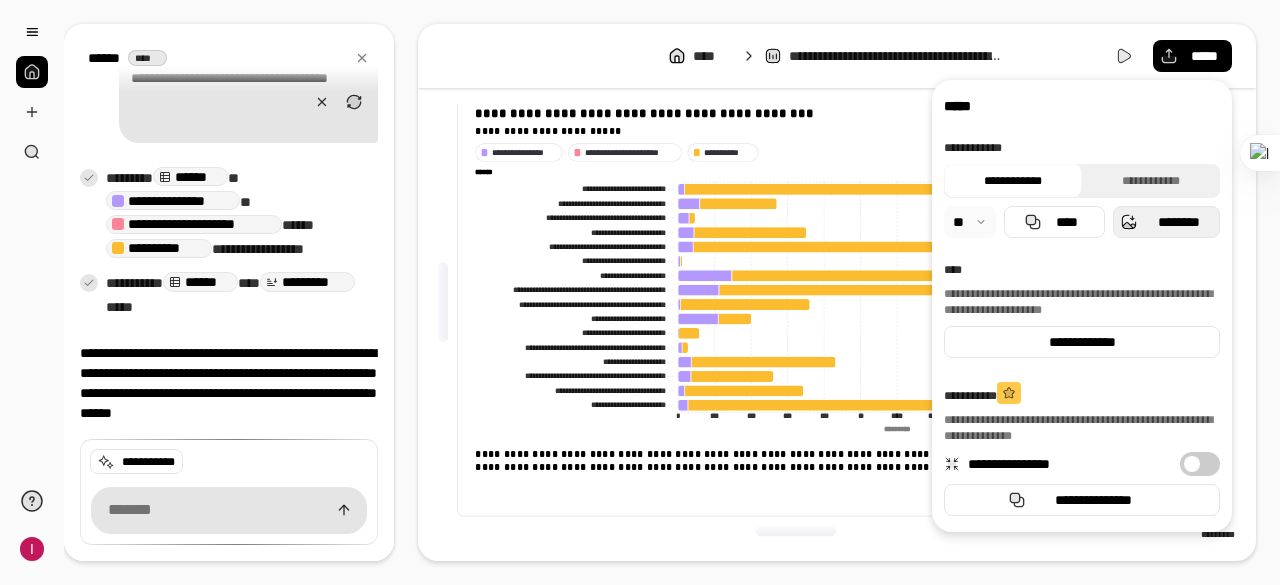 click on "********" at bounding box center (1178, 222) 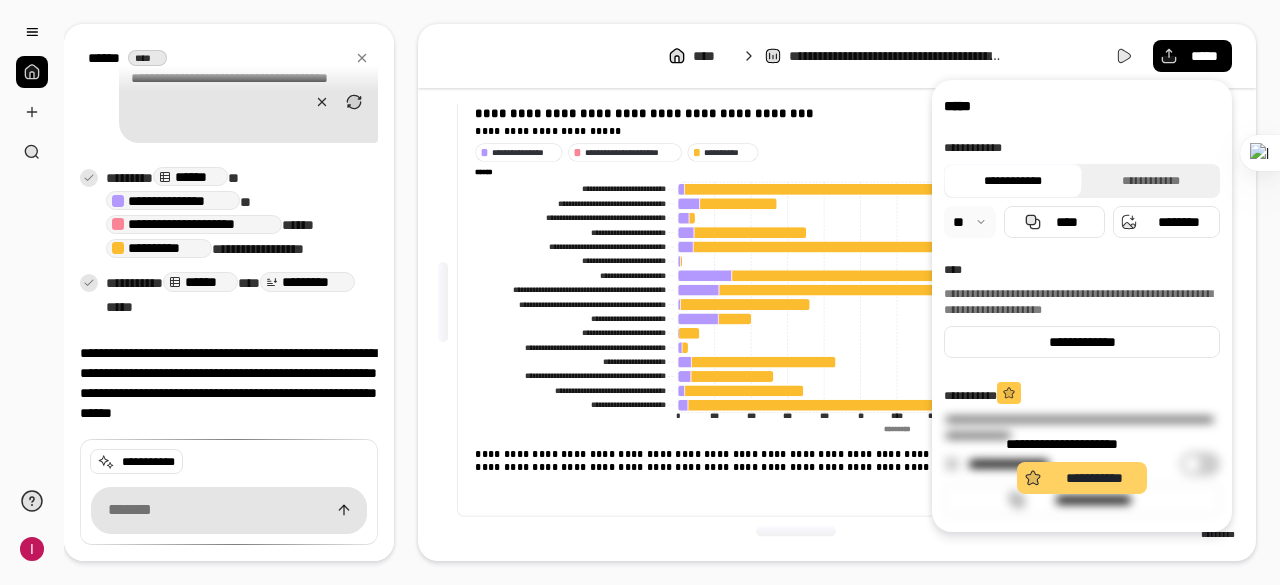 click on "**********" at bounding box center [1094, 478] 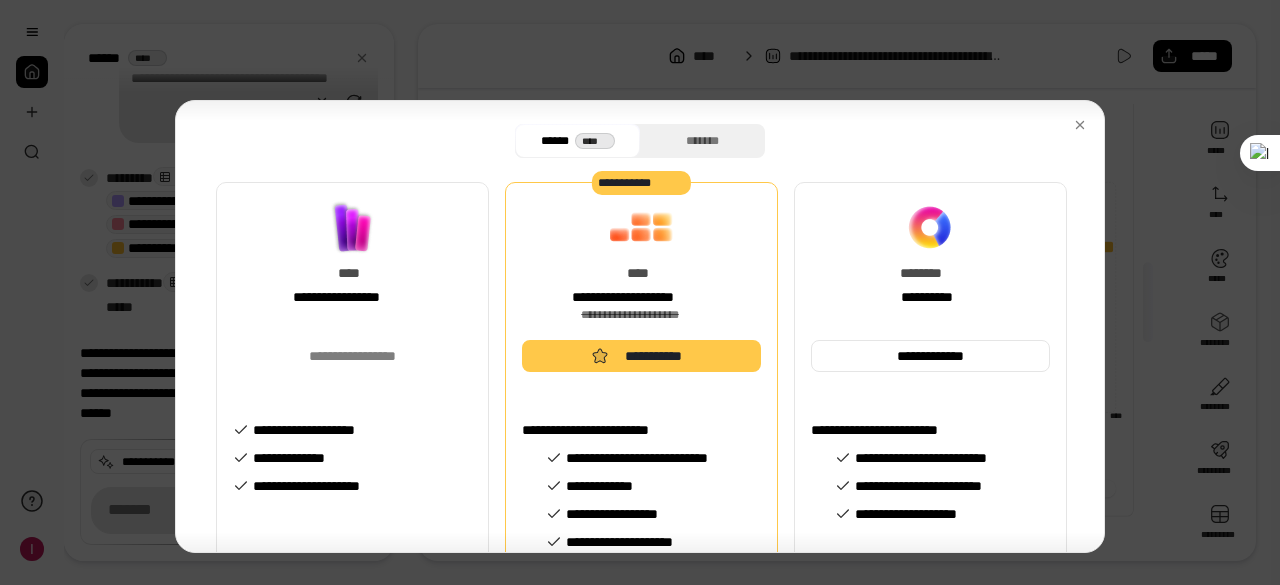 scroll, scrollTop: 0, scrollLeft: 0, axis: both 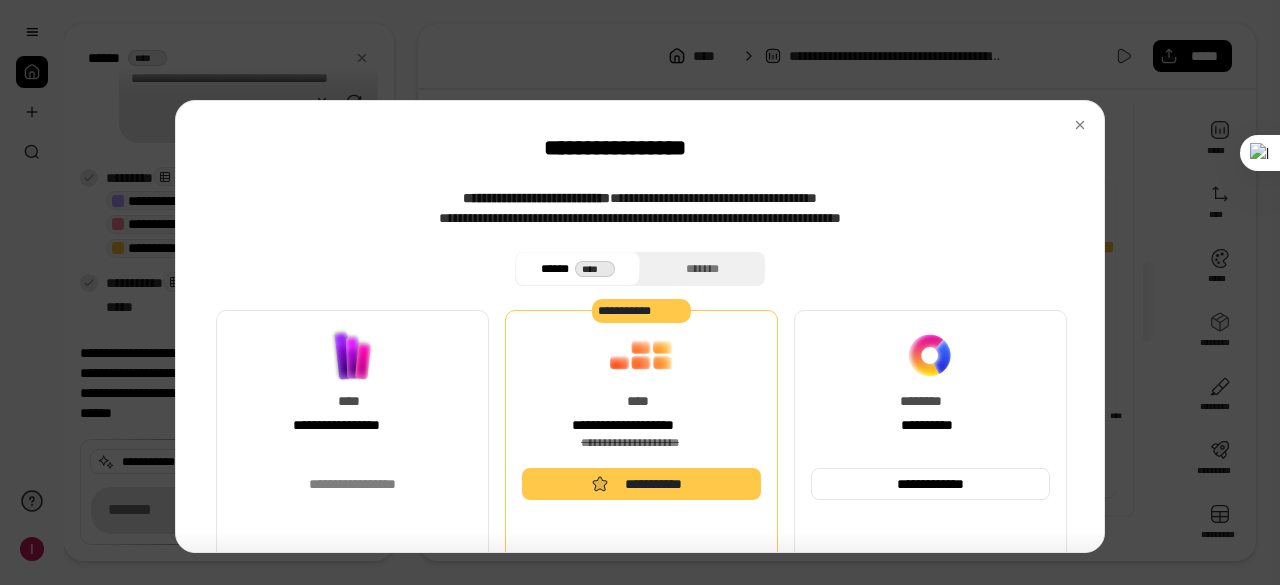 click at bounding box center [352, 355] 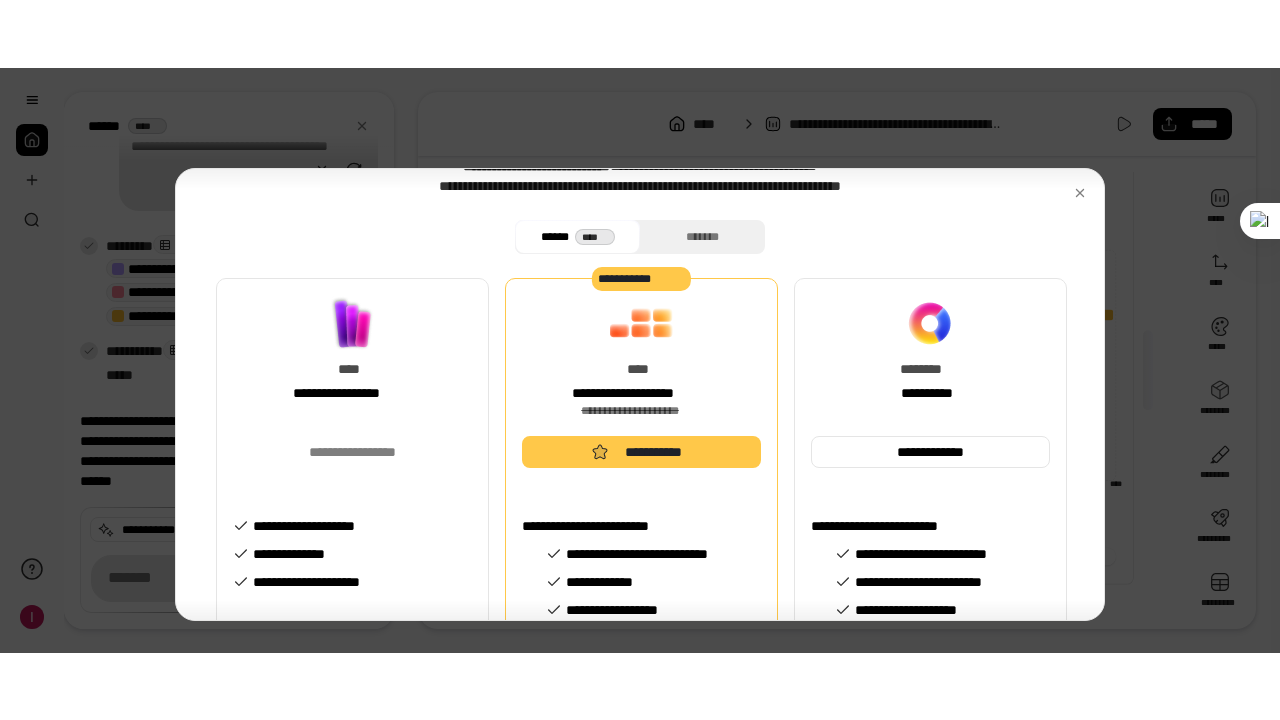 scroll, scrollTop: 0, scrollLeft: 0, axis: both 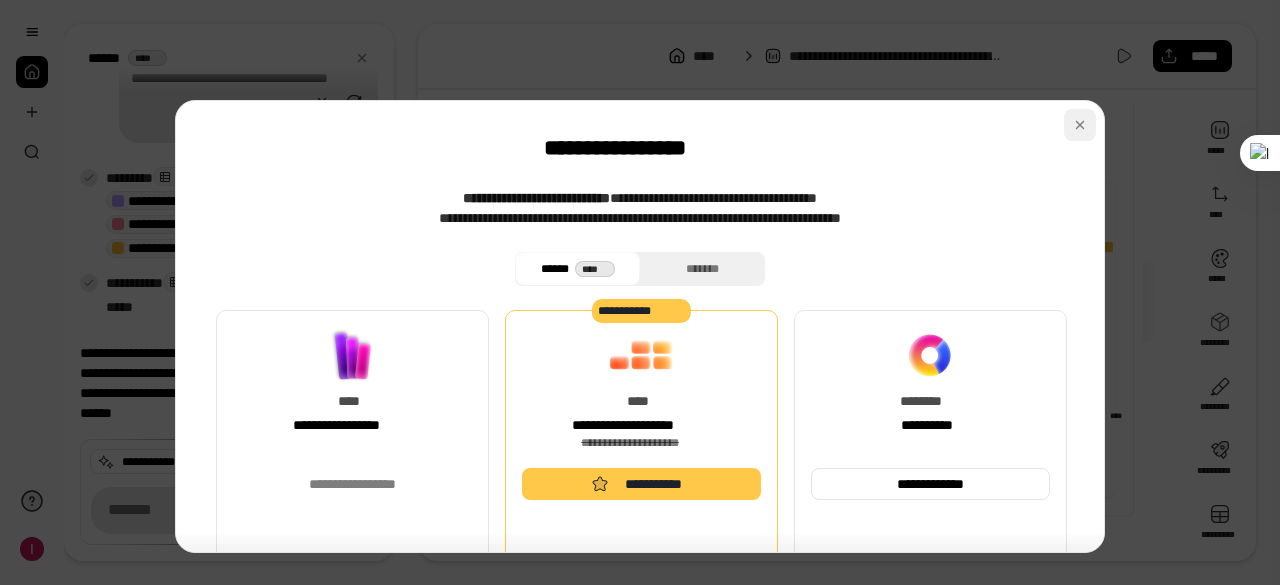 click at bounding box center [1080, 125] 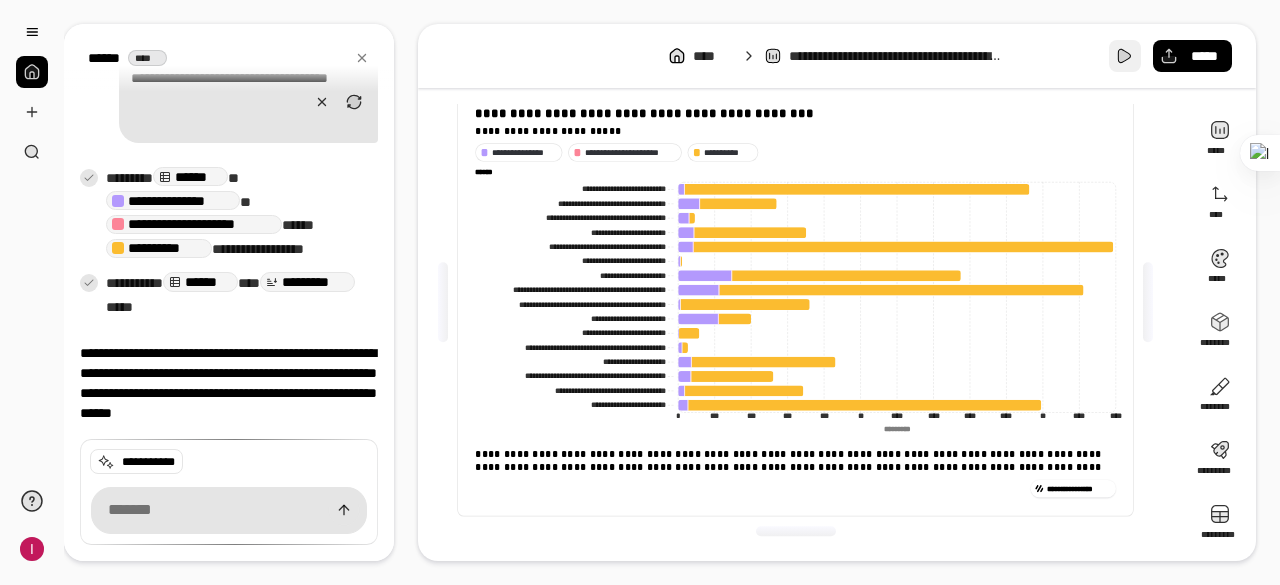click at bounding box center (1125, 56) 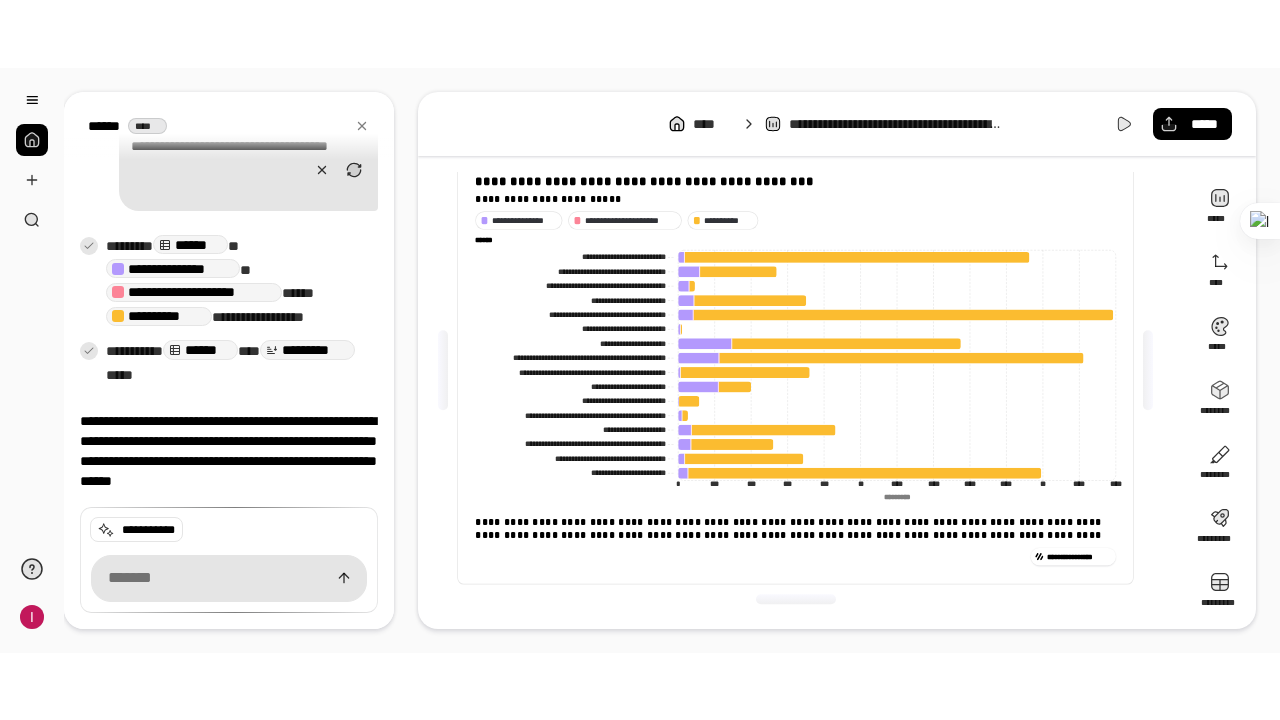 scroll, scrollTop: 1666, scrollLeft: 0, axis: vertical 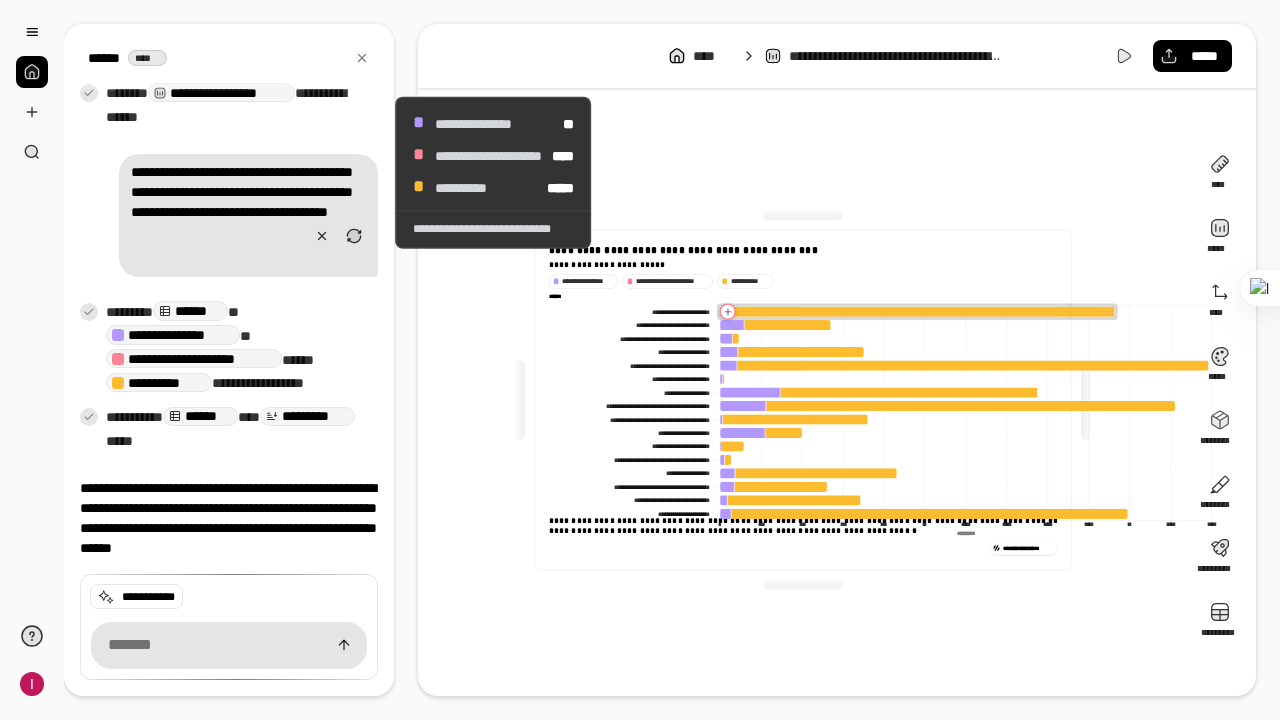 click 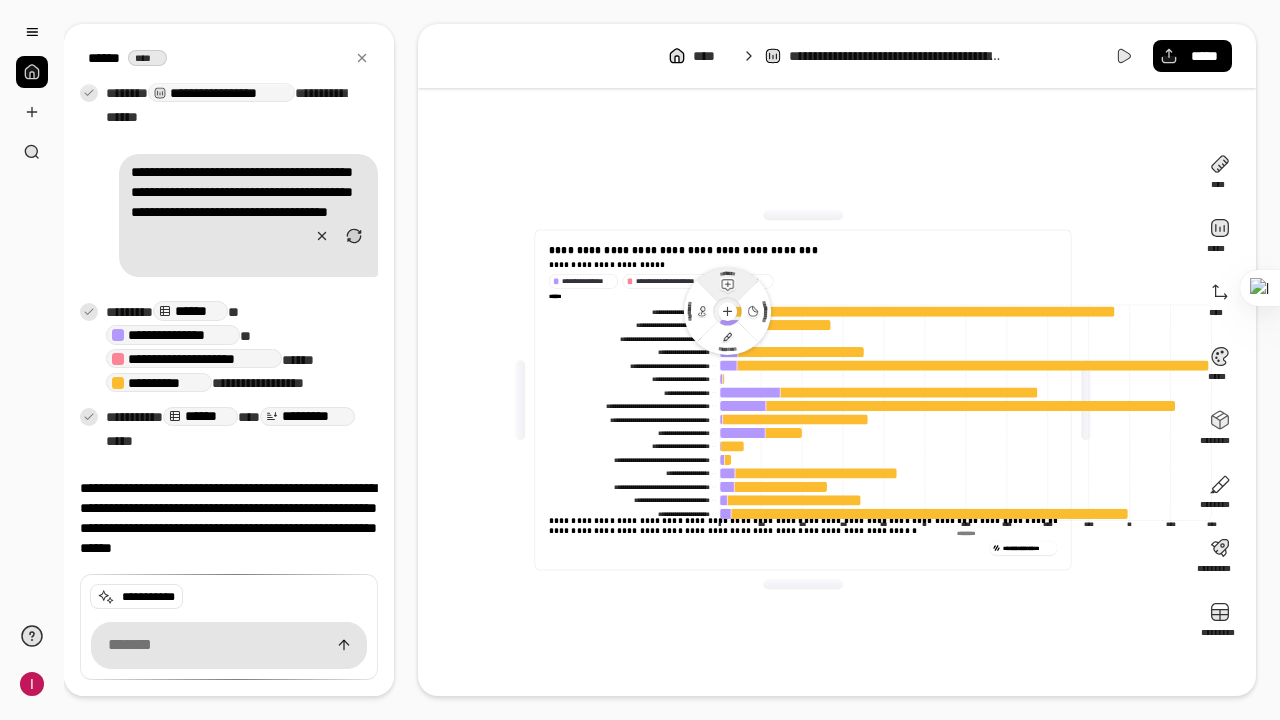 click 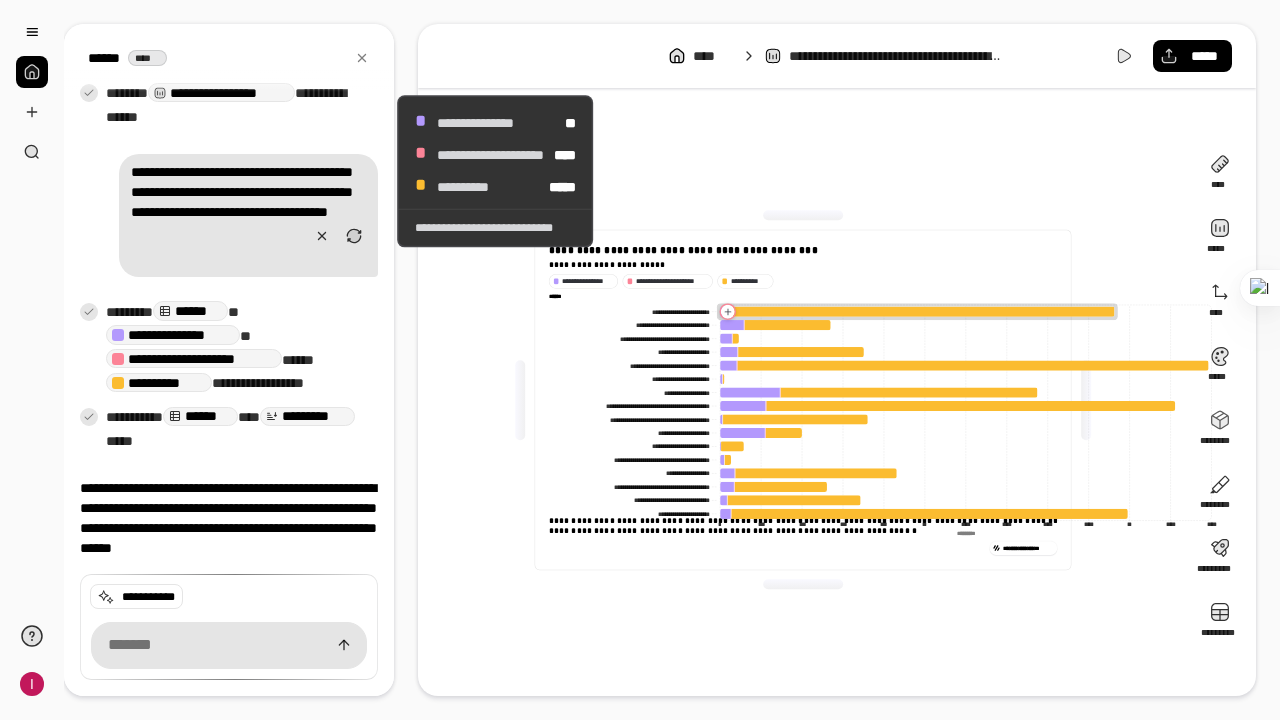 click 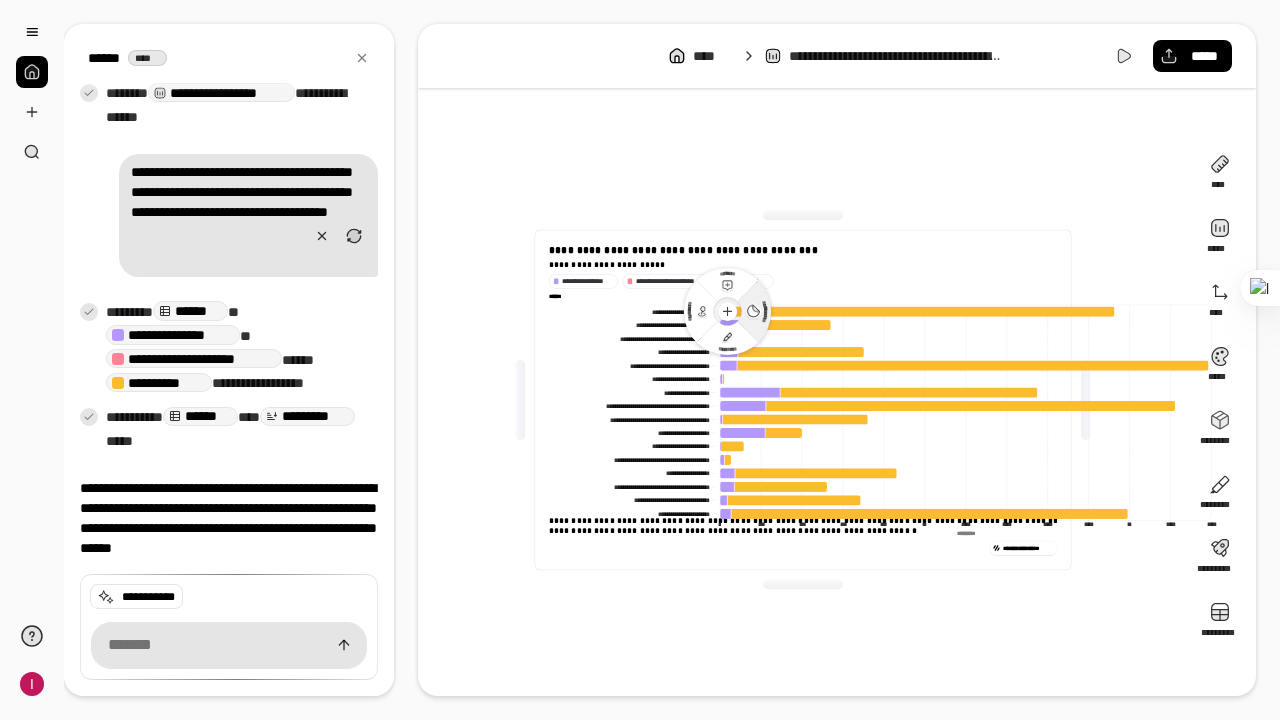 click 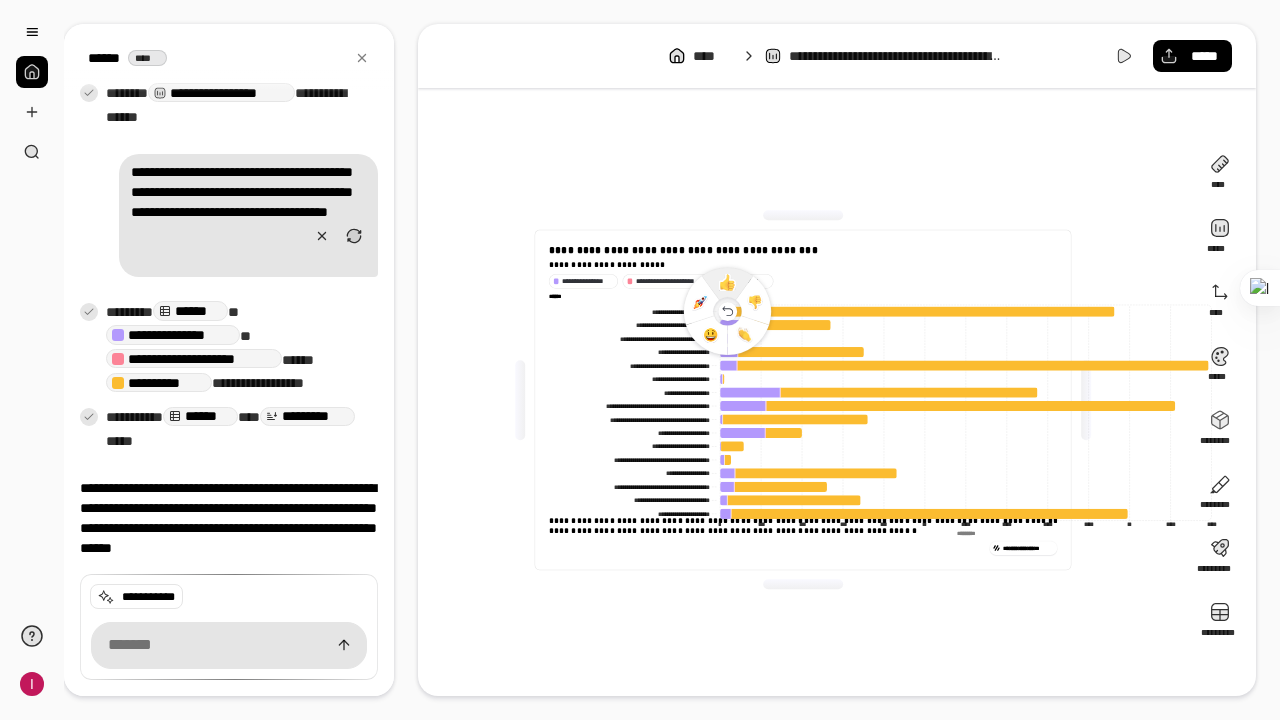 click 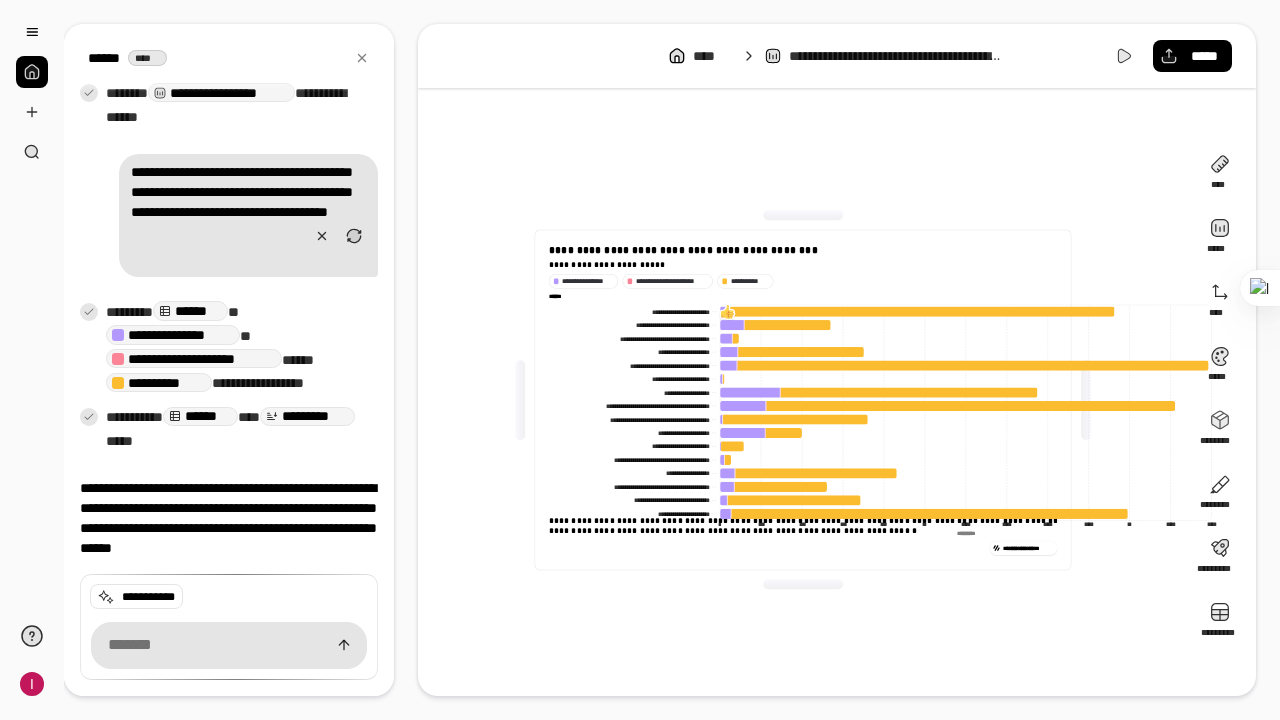 click at bounding box center (727, 311) 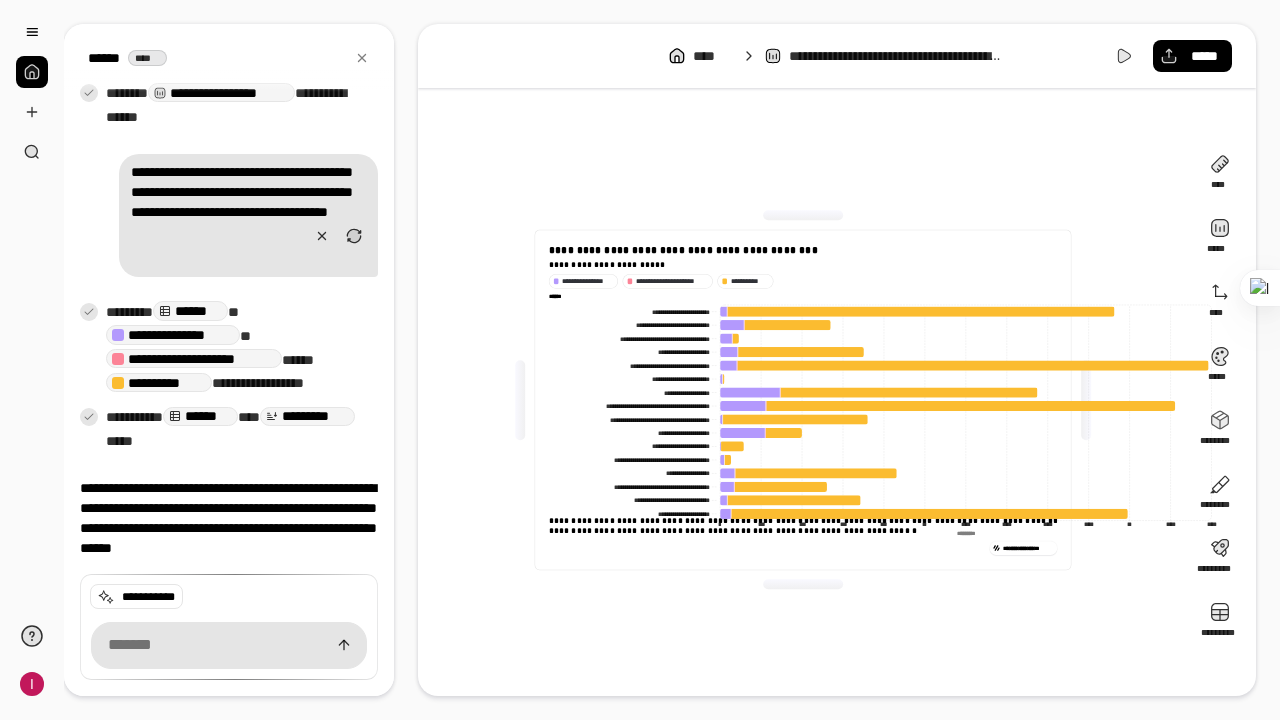 click on "*********" 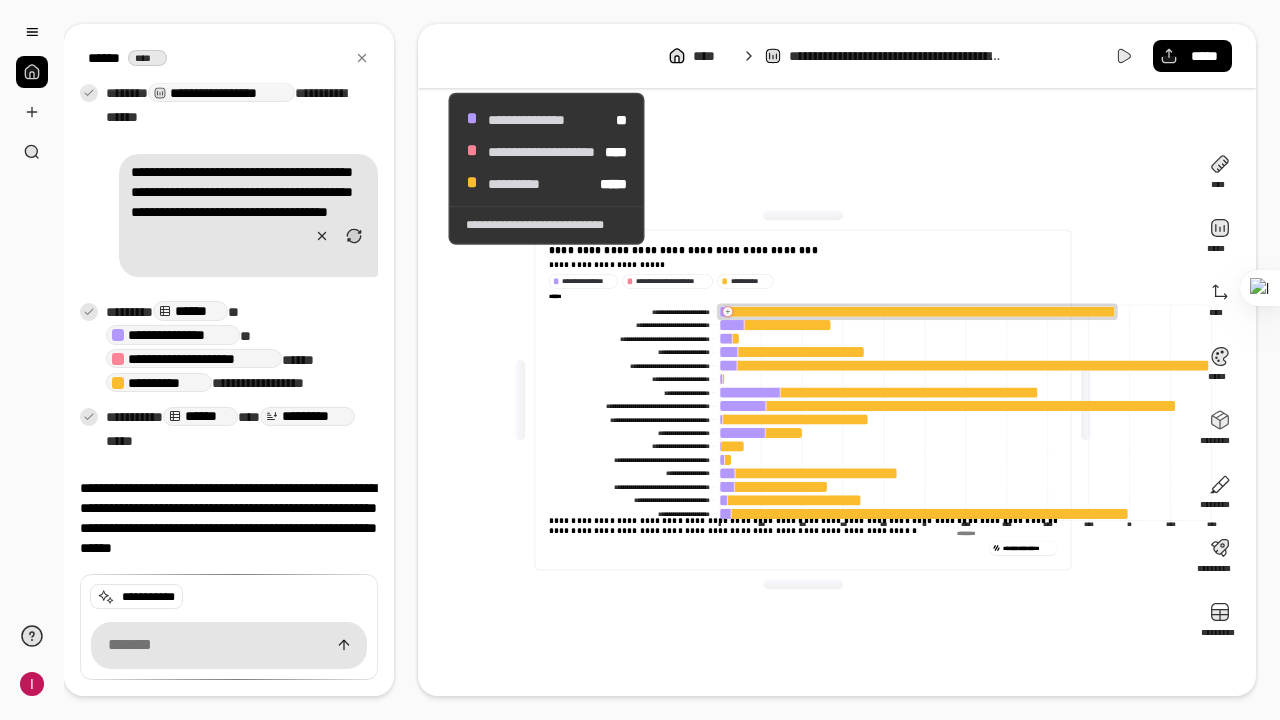 click 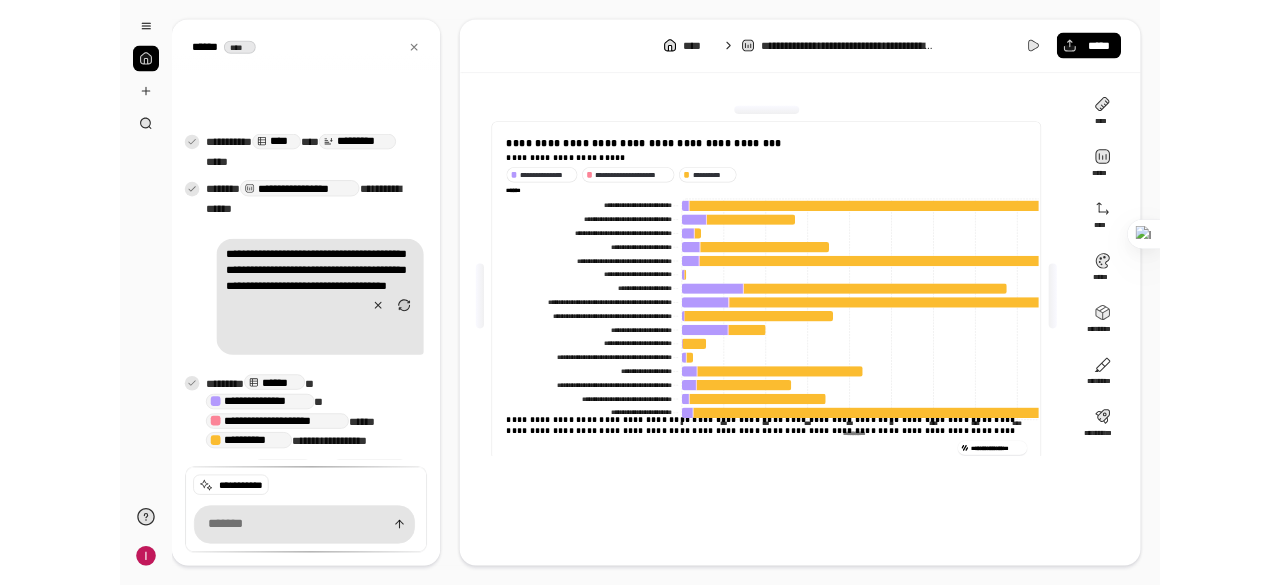 scroll, scrollTop: 1801, scrollLeft: 0, axis: vertical 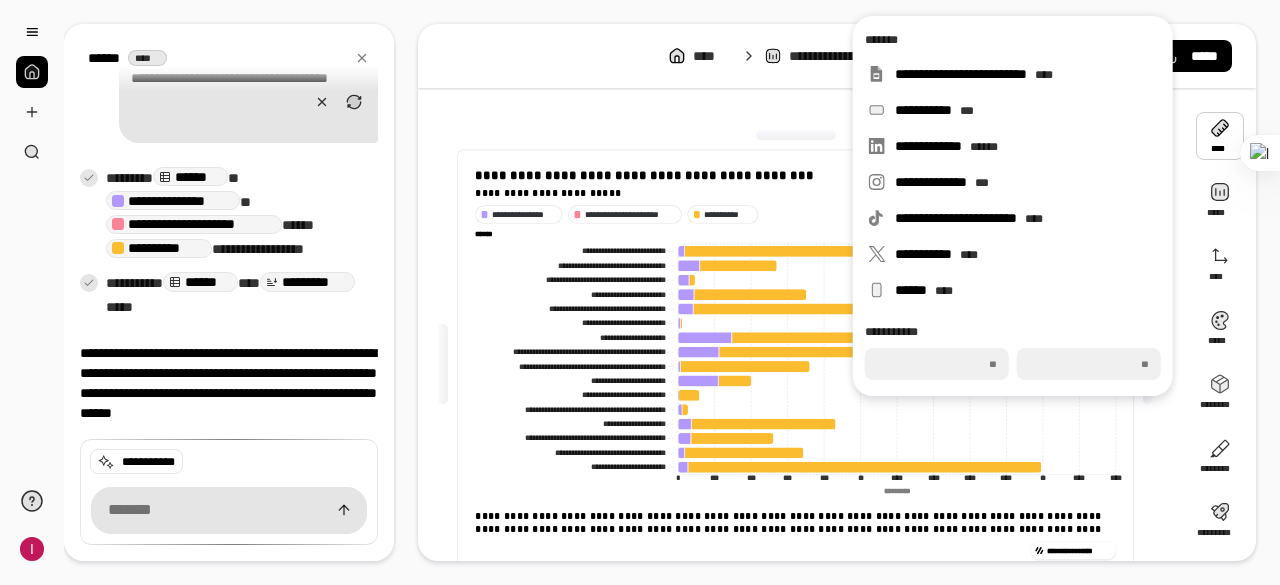 click on "**********" at bounding box center (803, 364) 